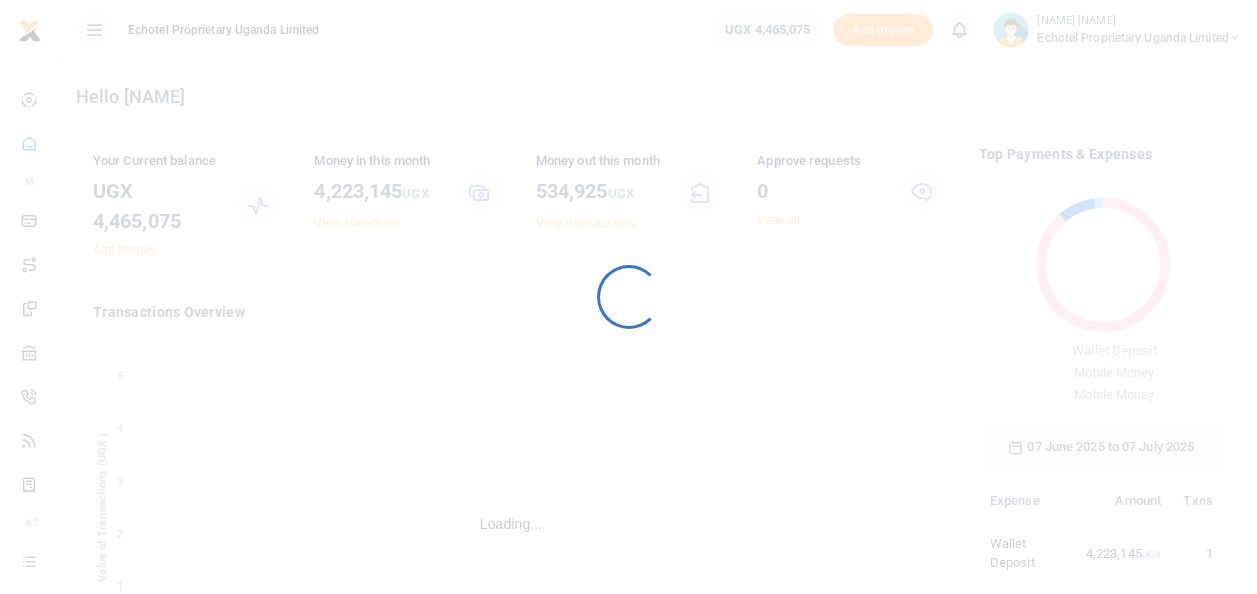 scroll, scrollTop: 0, scrollLeft: 0, axis: both 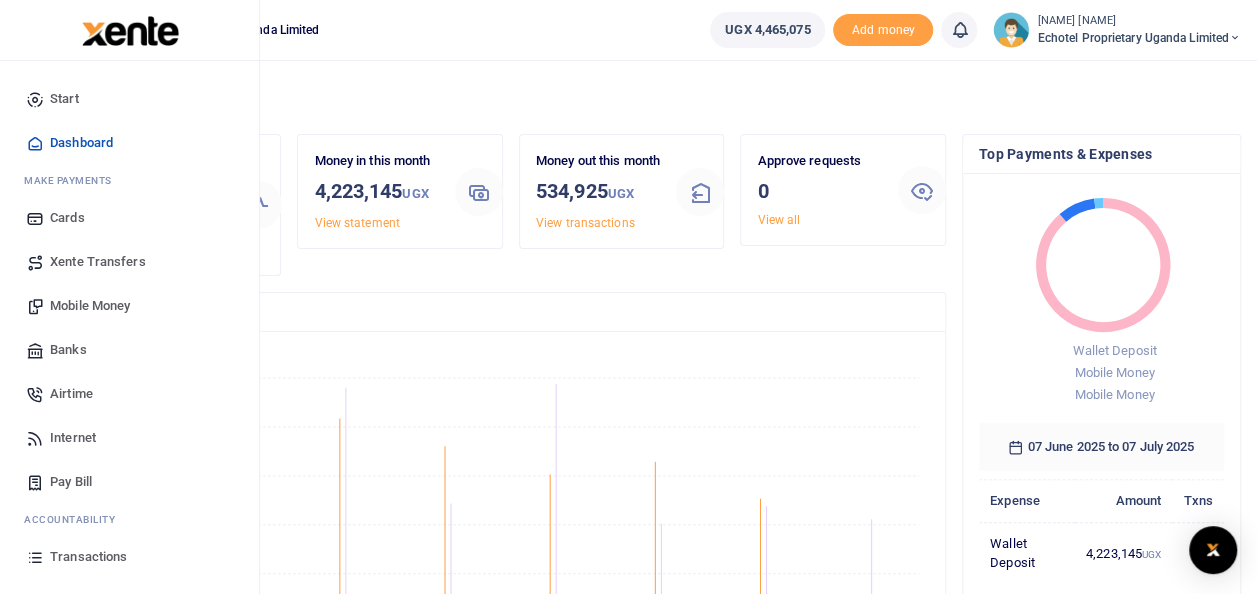 click on "Mobile Money" at bounding box center [90, 306] 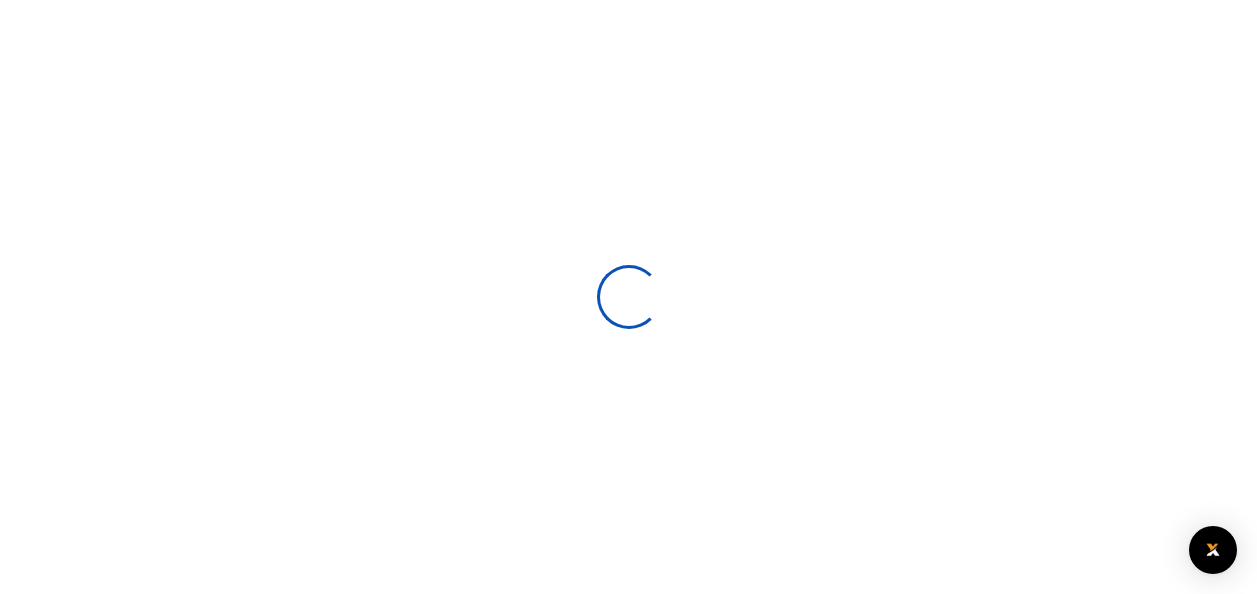 scroll, scrollTop: 0, scrollLeft: 0, axis: both 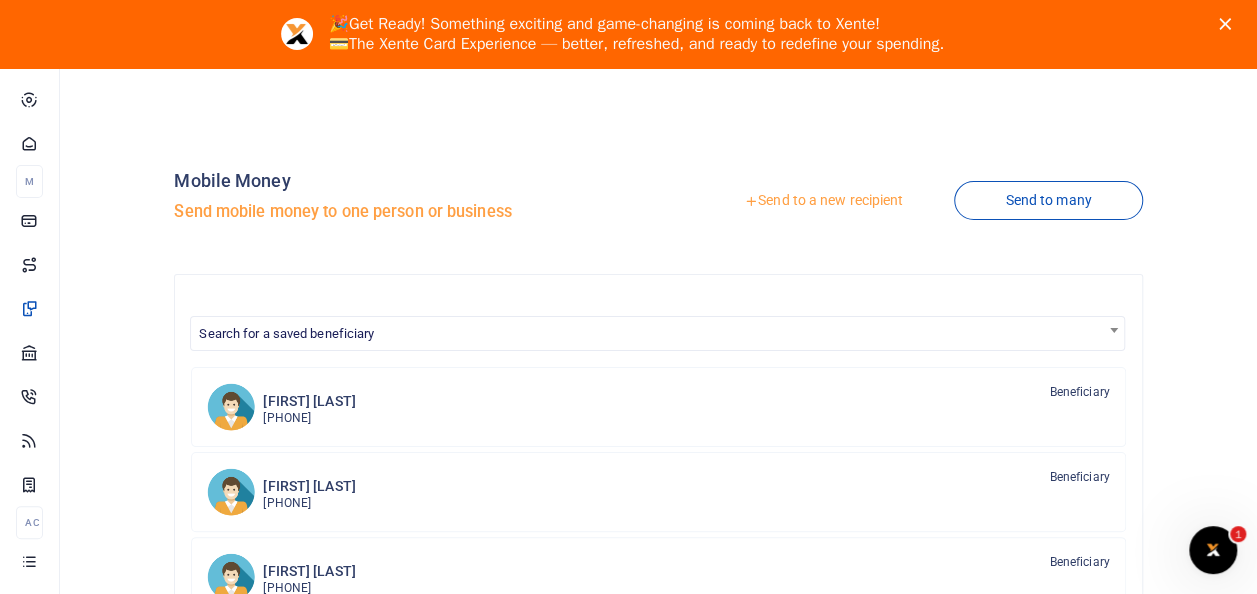 click on "Send to a new recipient" at bounding box center (823, 201) 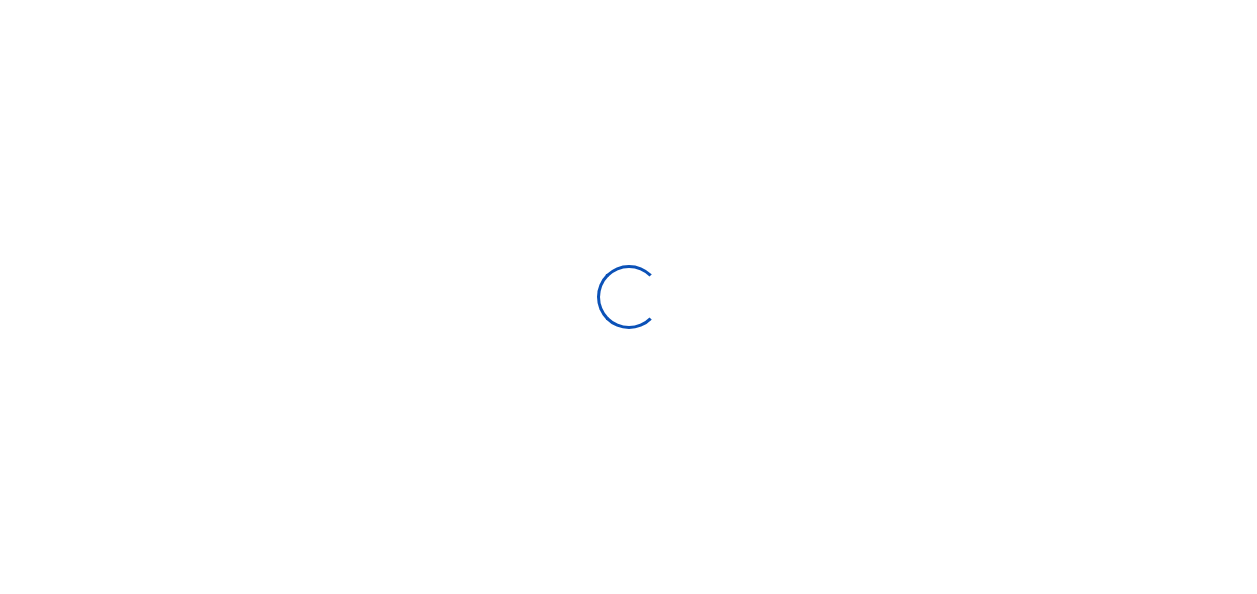 scroll, scrollTop: 0, scrollLeft: 0, axis: both 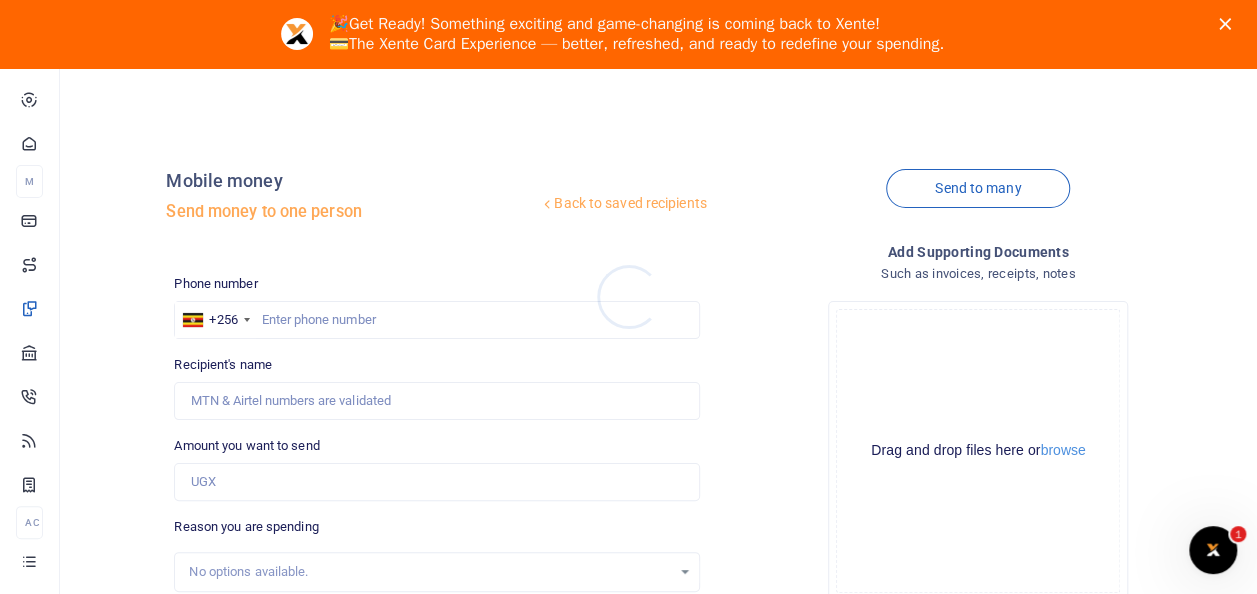 click at bounding box center [628, 297] 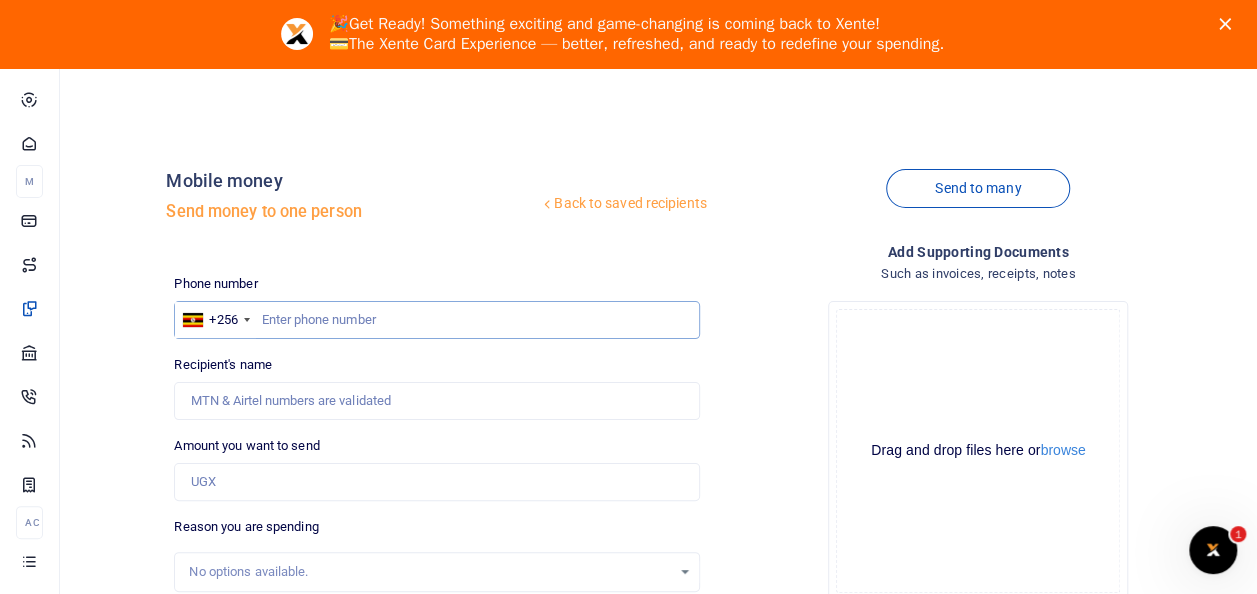 click at bounding box center (436, 320) 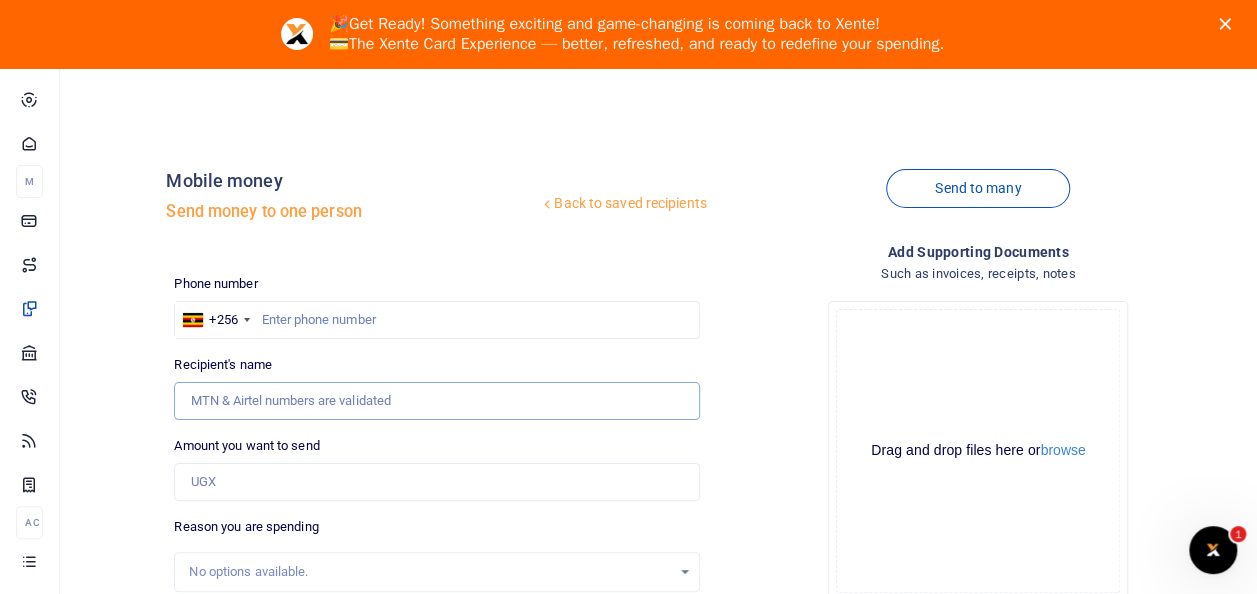 click on "Recipient's name" at bounding box center [436, 401] 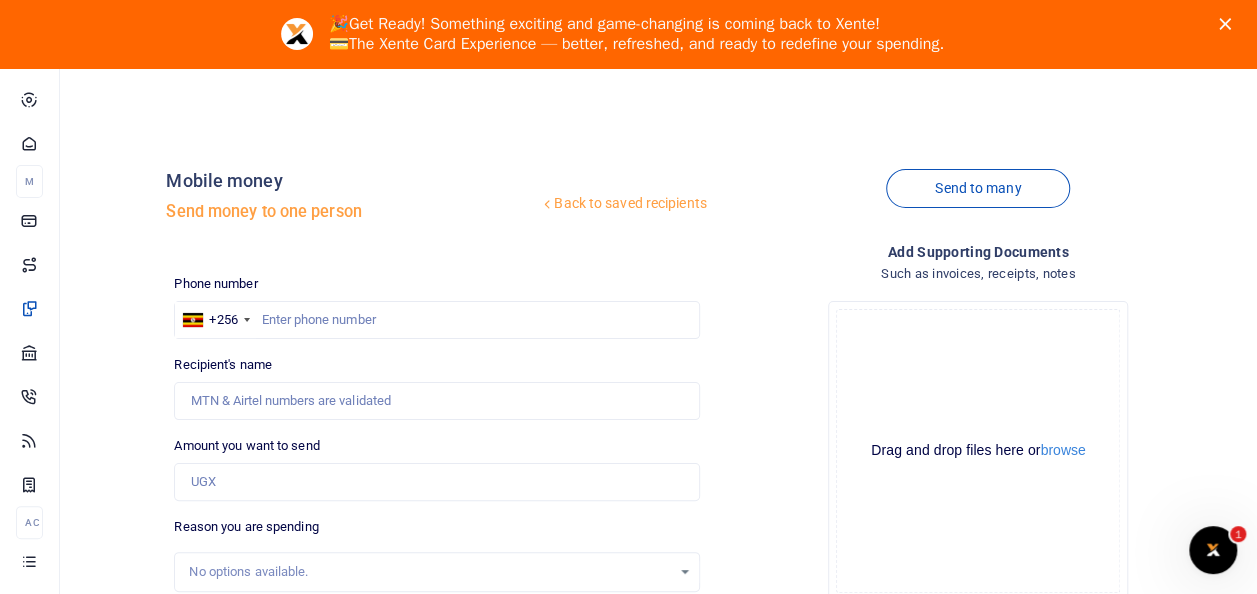 drag, startPoint x: 418, startPoint y: 440, endPoint x: 398, endPoint y: 424, distance: 25.612497 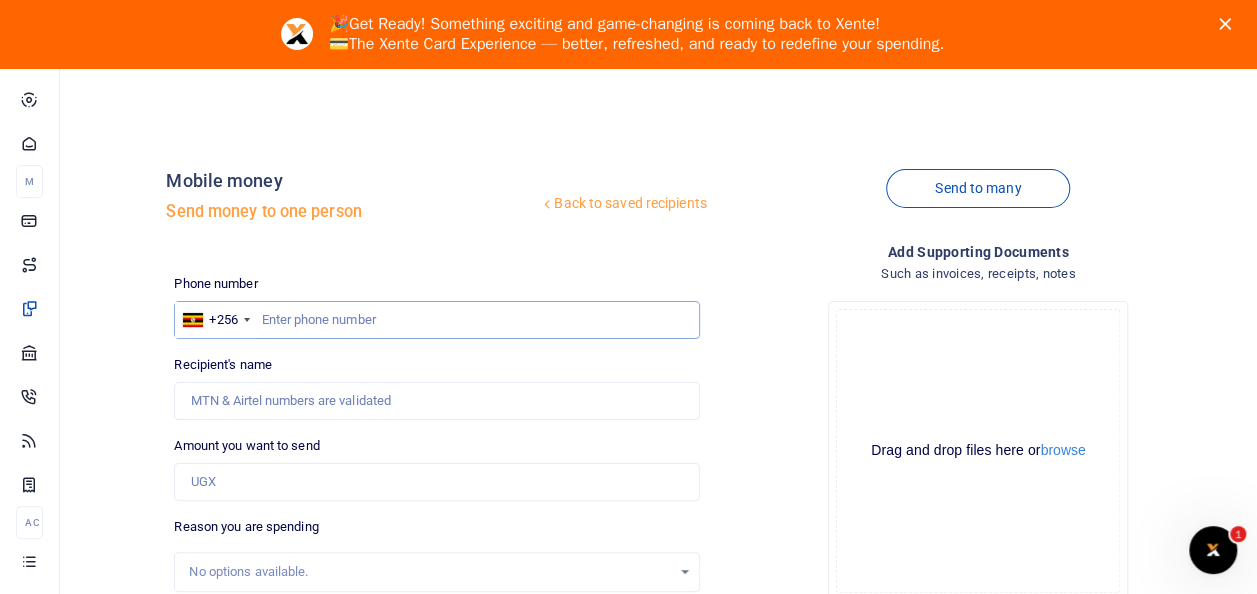 click at bounding box center [436, 320] 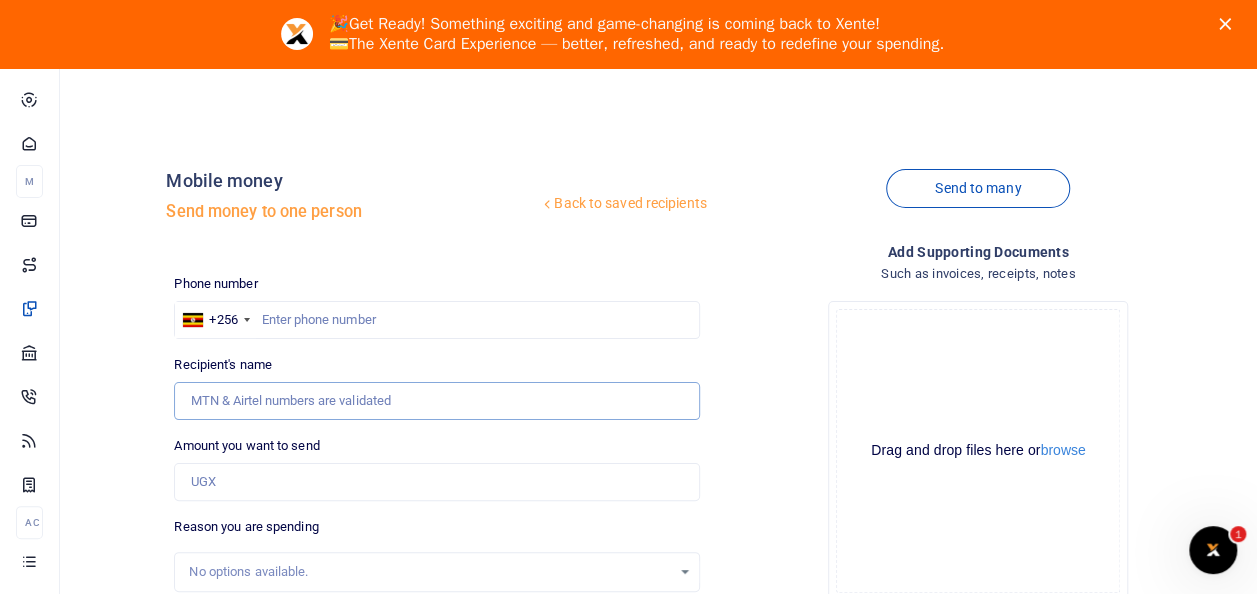 click on "Recipient's name" at bounding box center (436, 401) 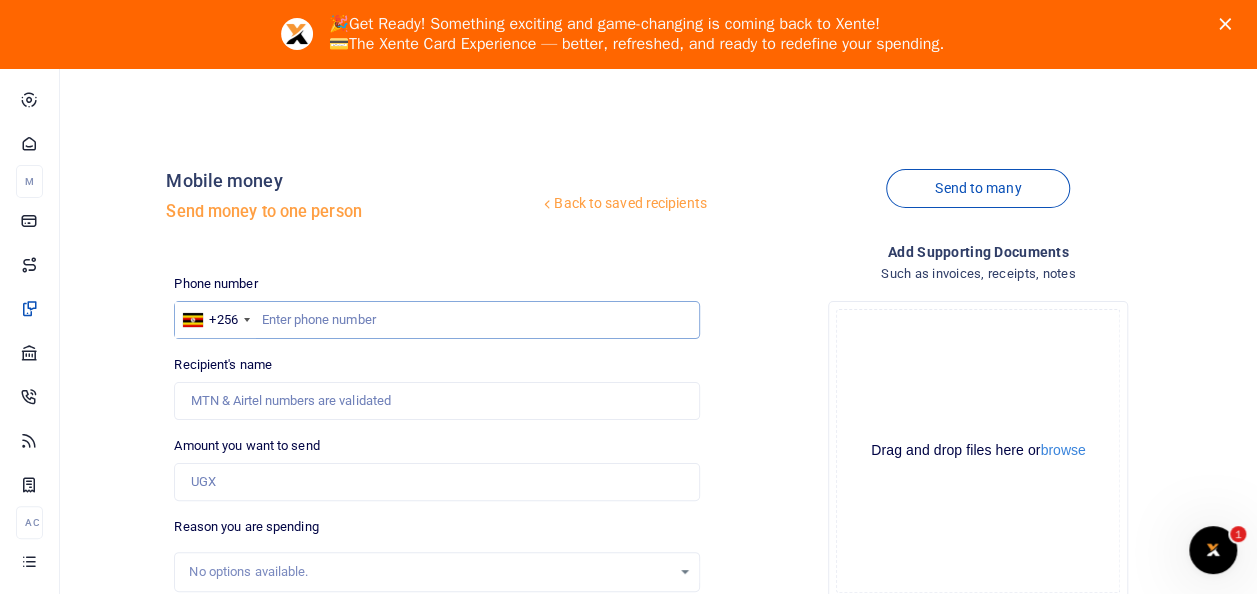 click at bounding box center [436, 320] 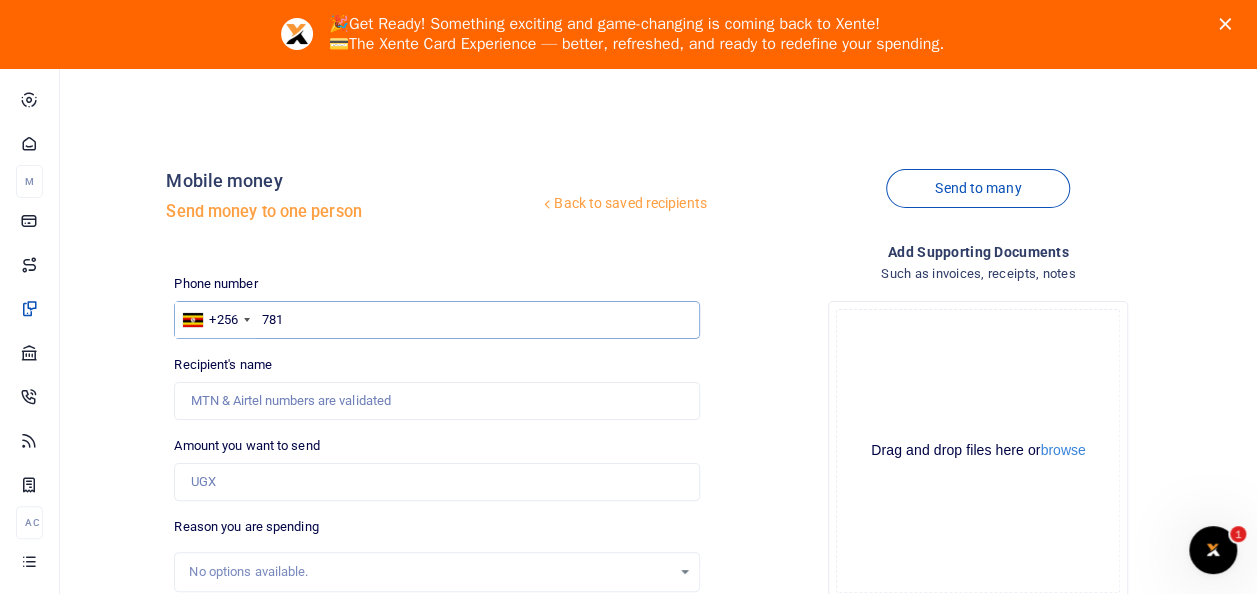 type on "0781666117" 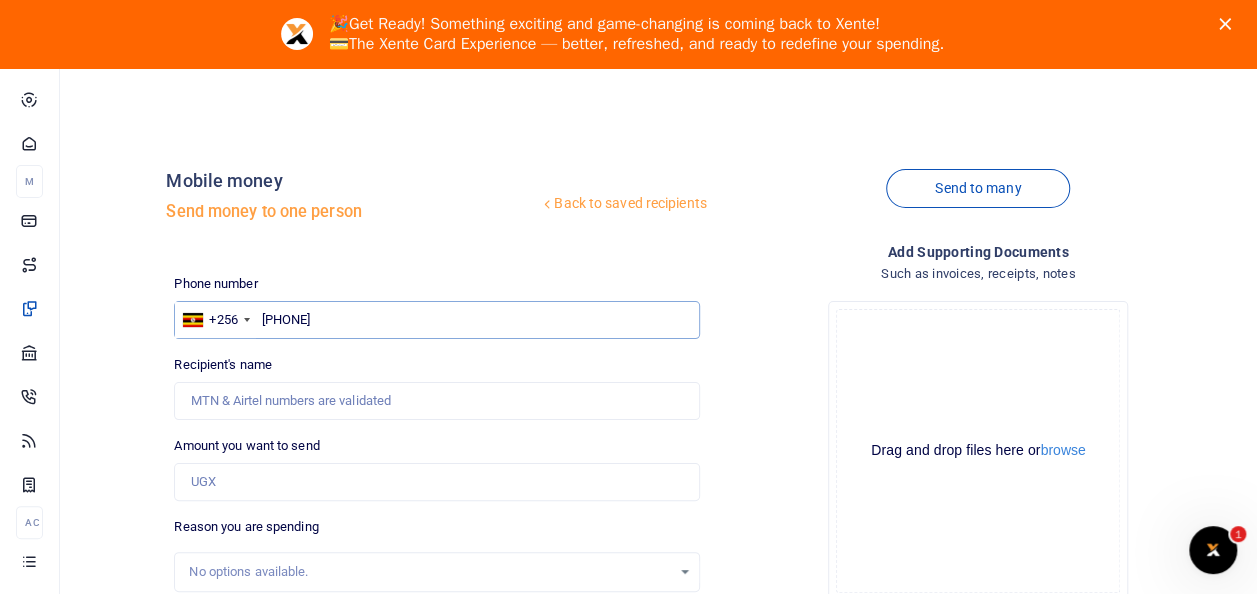 type on "[FIRST] [LAST]" 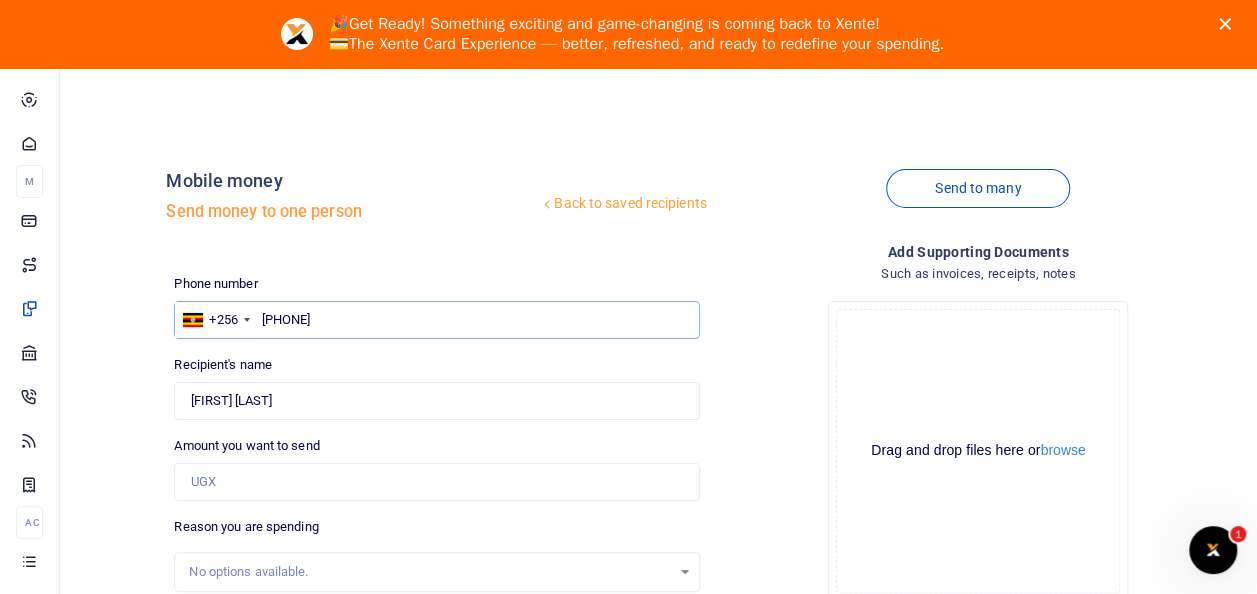 click on "0781666117" at bounding box center [436, 320] 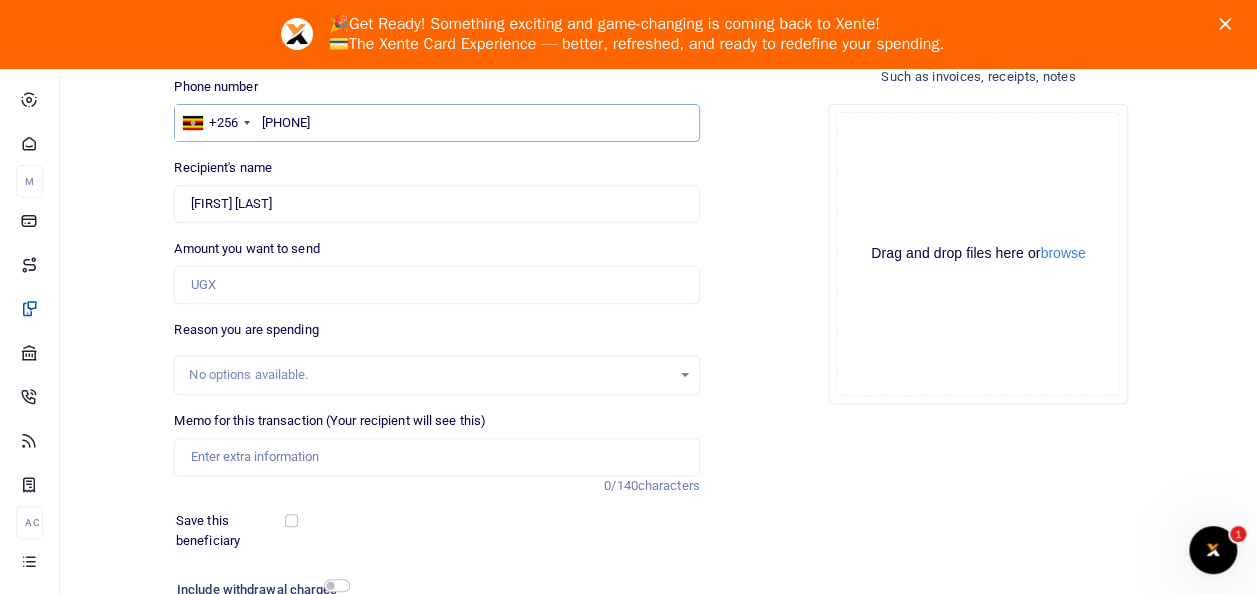 scroll, scrollTop: 200, scrollLeft: 0, axis: vertical 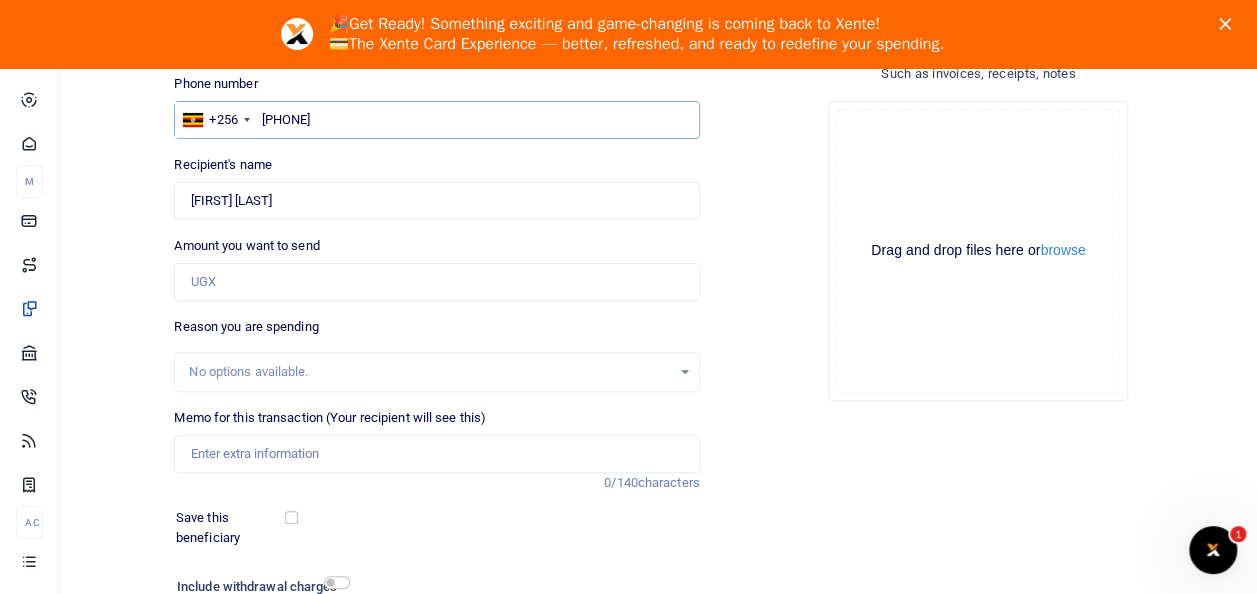 type on "781666117" 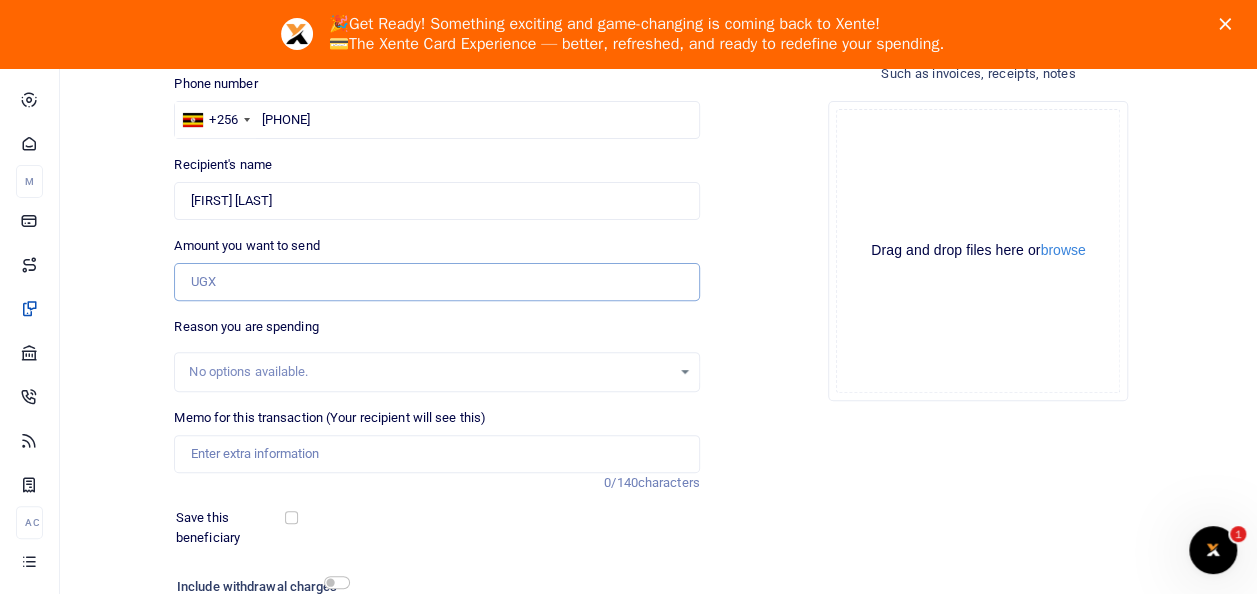 click on "Amount you want to send" at bounding box center [436, 282] 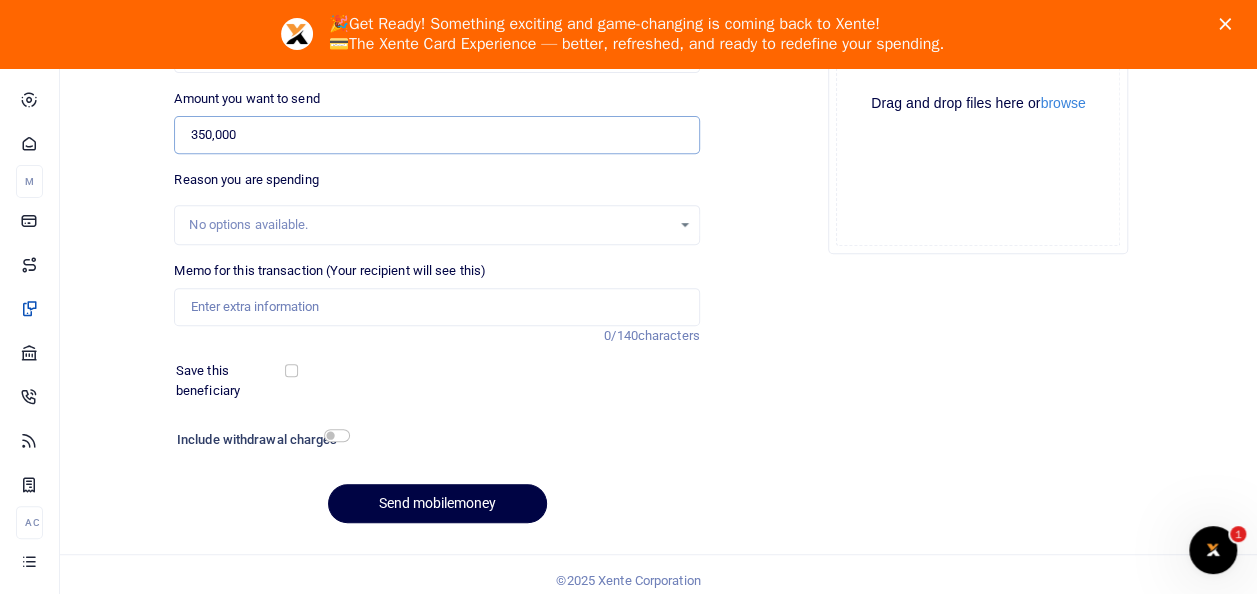 scroll, scrollTop: 358, scrollLeft: 0, axis: vertical 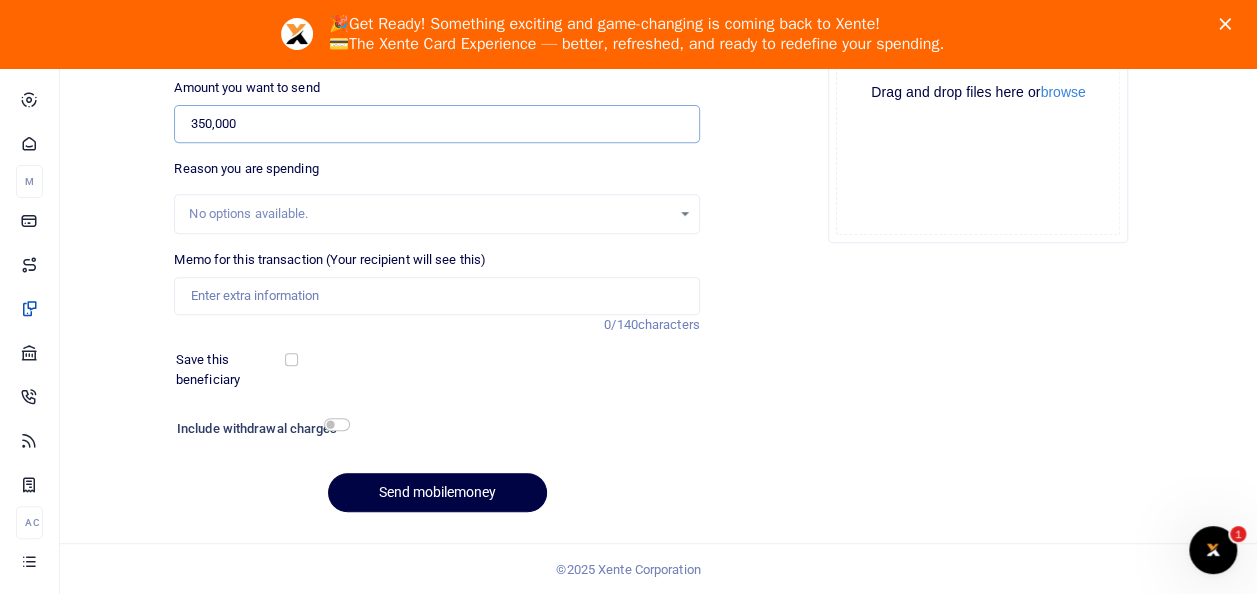 type on "350,000" 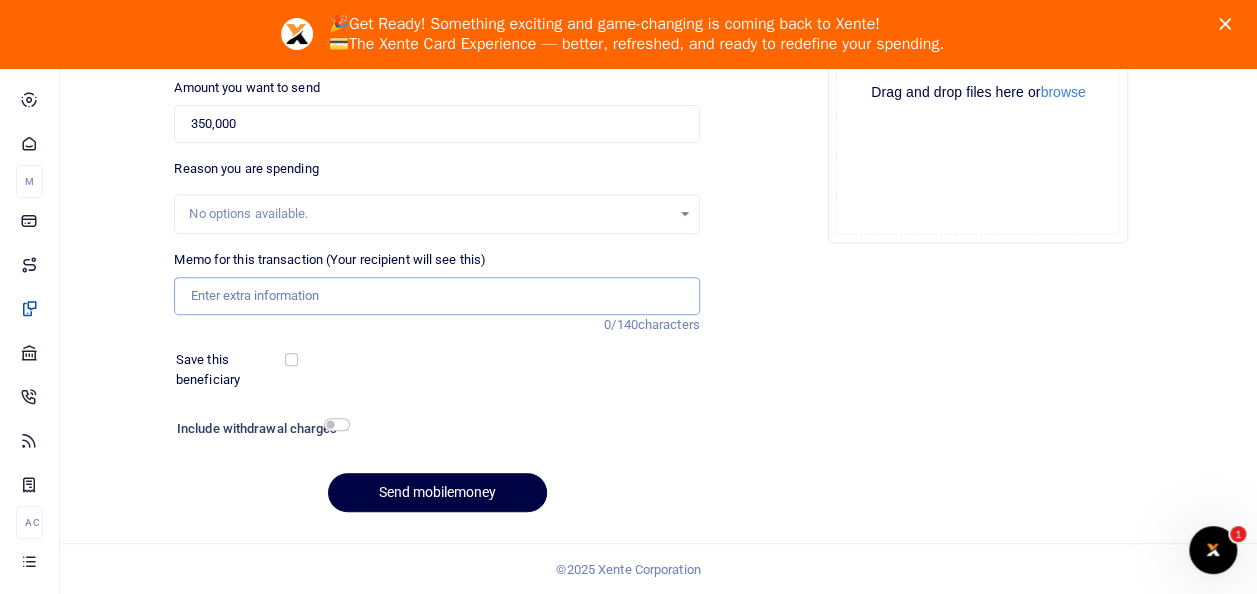 click on "Memo for this transaction (Your recipient will see this)" at bounding box center (436, 296) 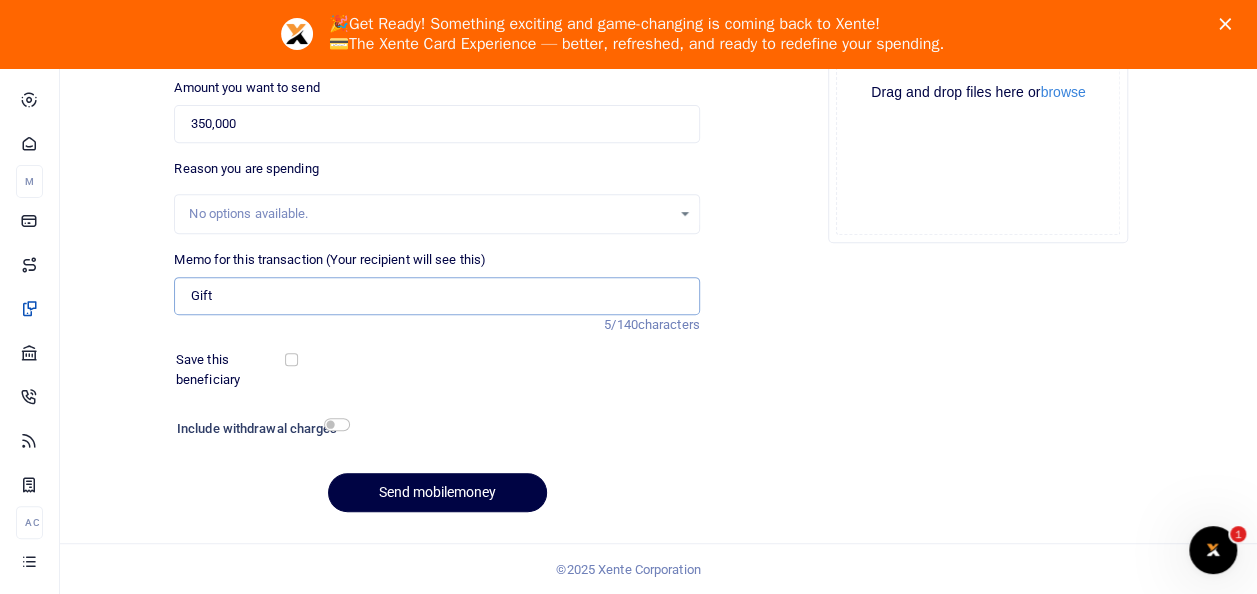 click on "Gift" at bounding box center (436, 296) 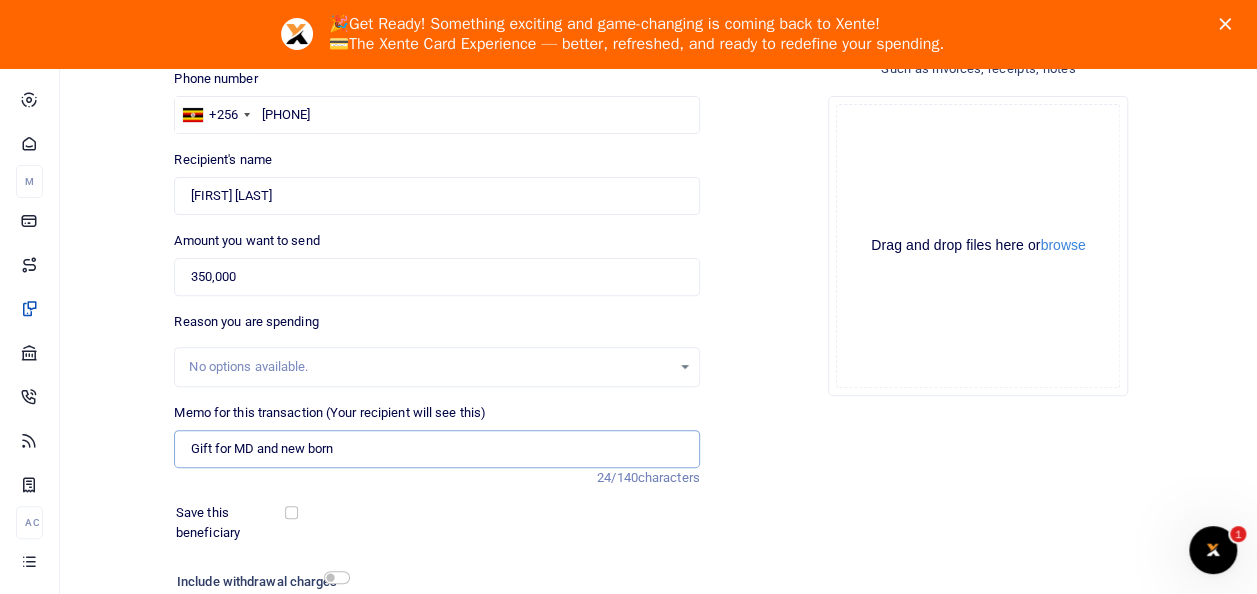 scroll, scrollTop: 158, scrollLeft: 0, axis: vertical 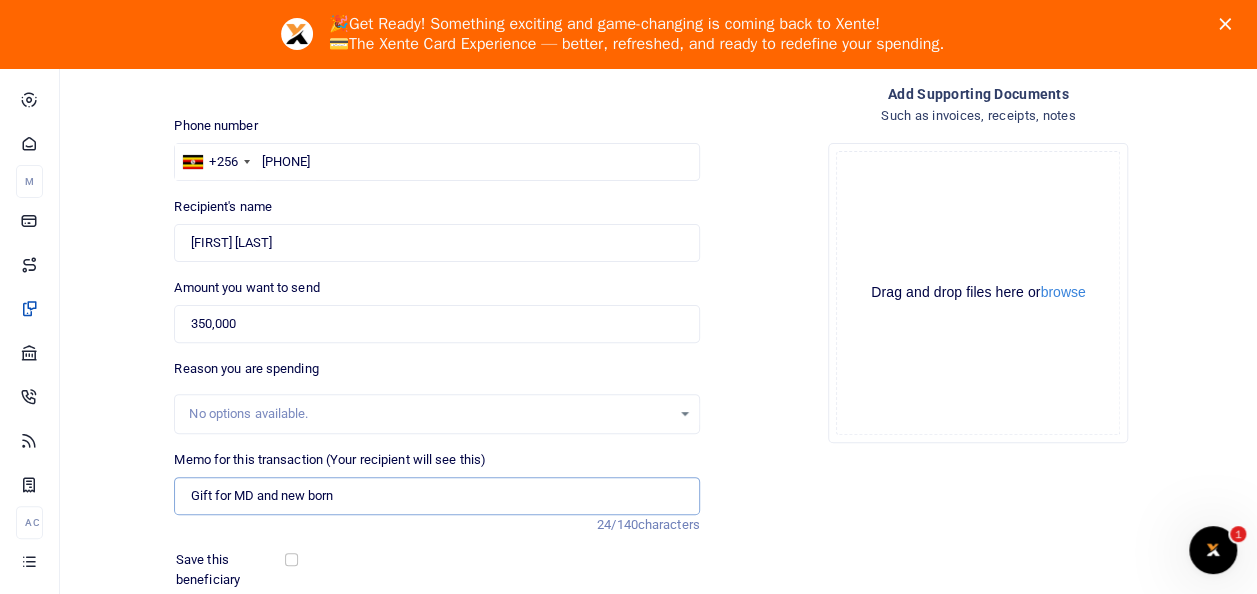 click on "Gift for MD and new born" at bounding box center (436, 496) 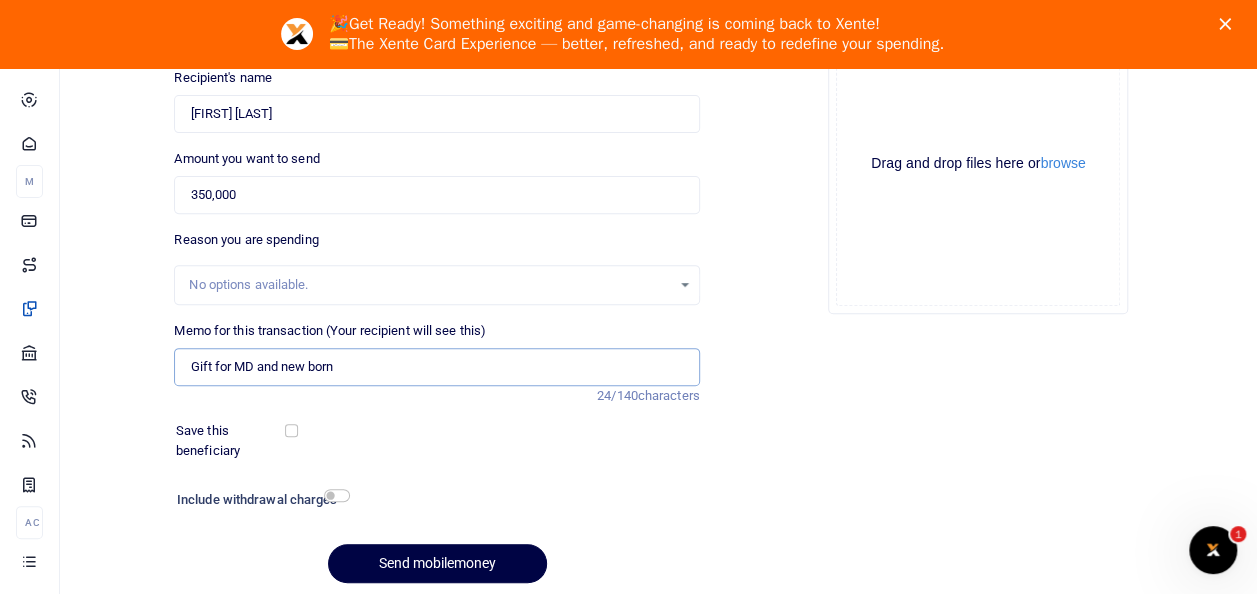 scroll, scrollTop: 358, scrollLeft: 0, axis: vertical 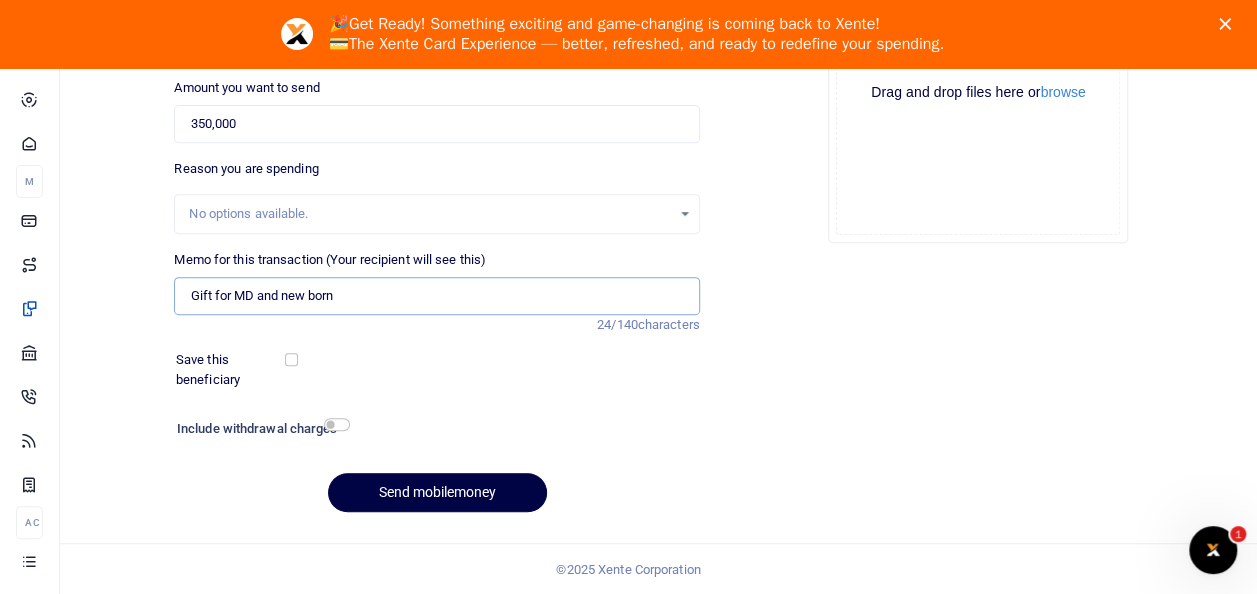 type on "Gift for MD and new born" 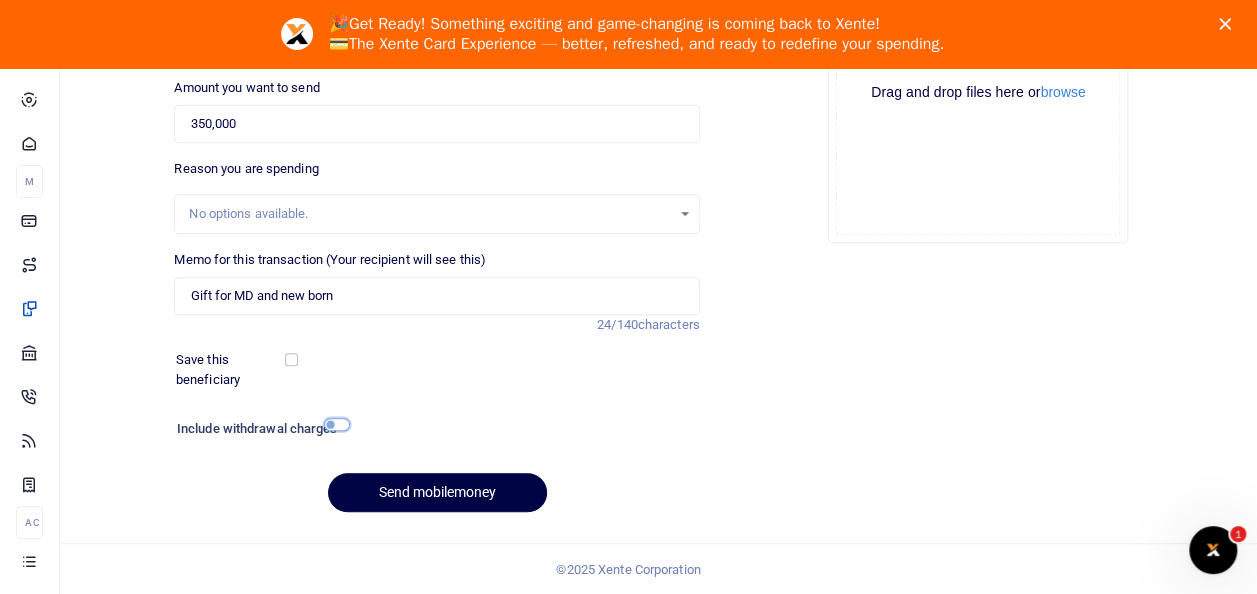 click at bounding box center (337, 424) 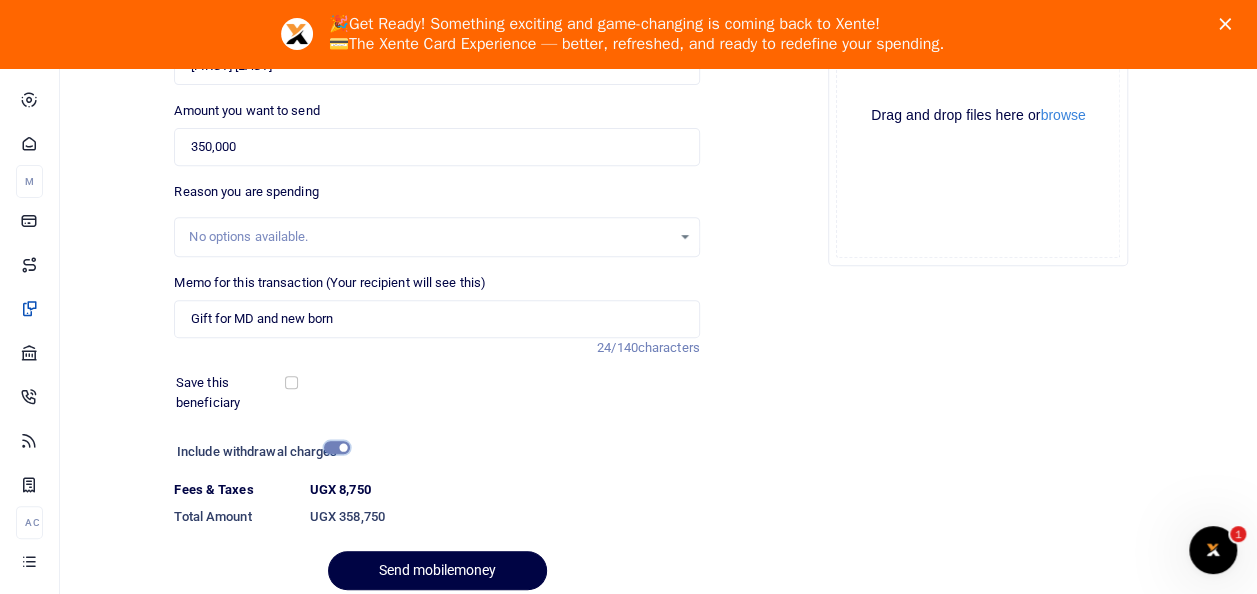 scroll, scrollTop: 413, scrollLeft: 0, axis: vertical 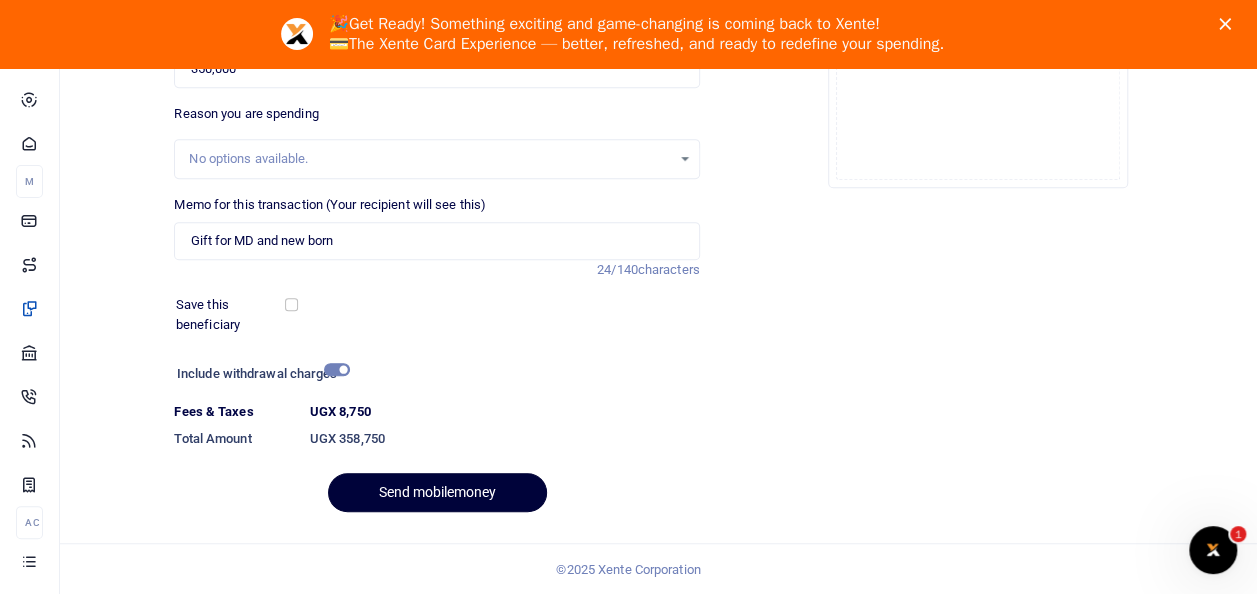 click on "Send mobilemoney" at bounding box center [437, 492] 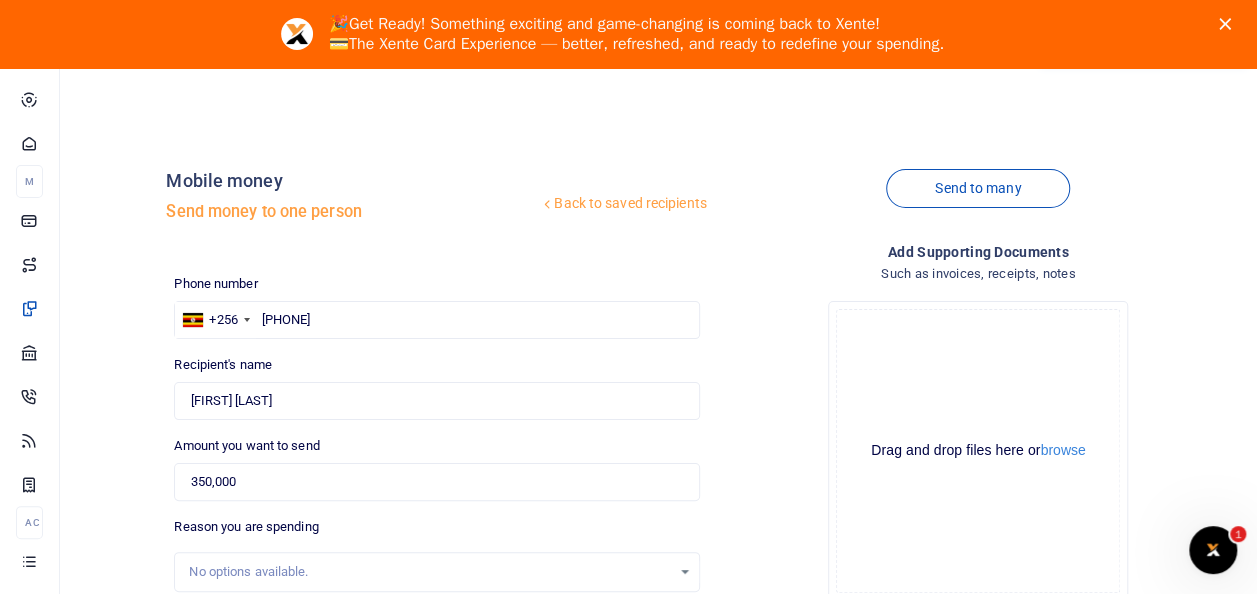 scroll, scrollTop: 400, scrollLeft: 0, axis: vertical 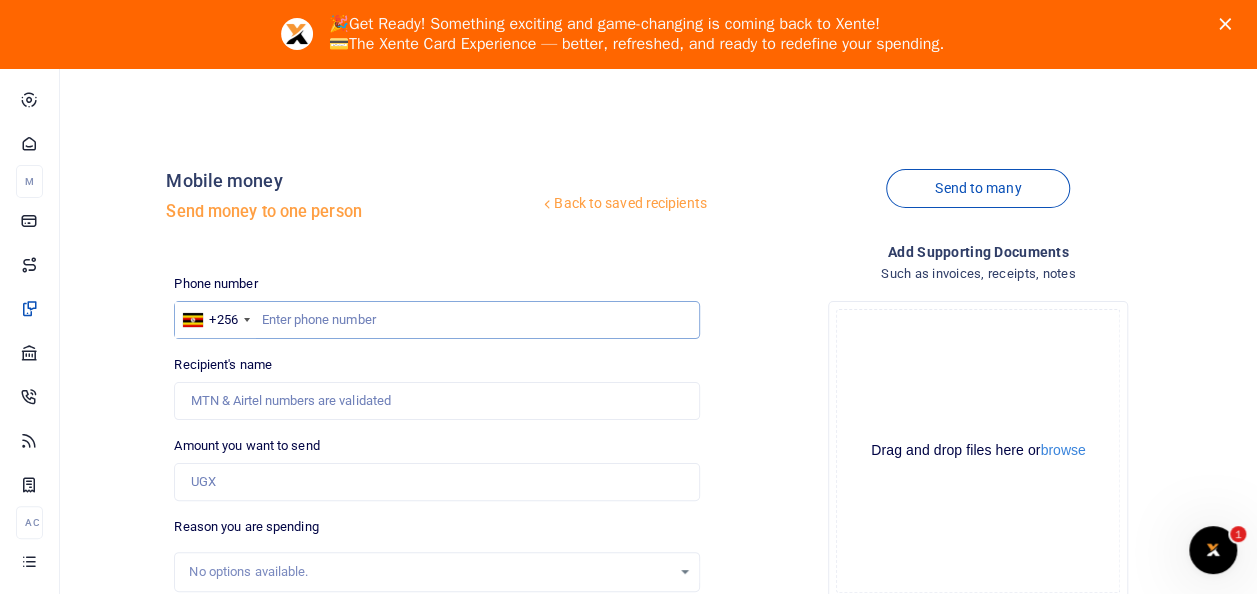 click at bounding box center (436, 320) 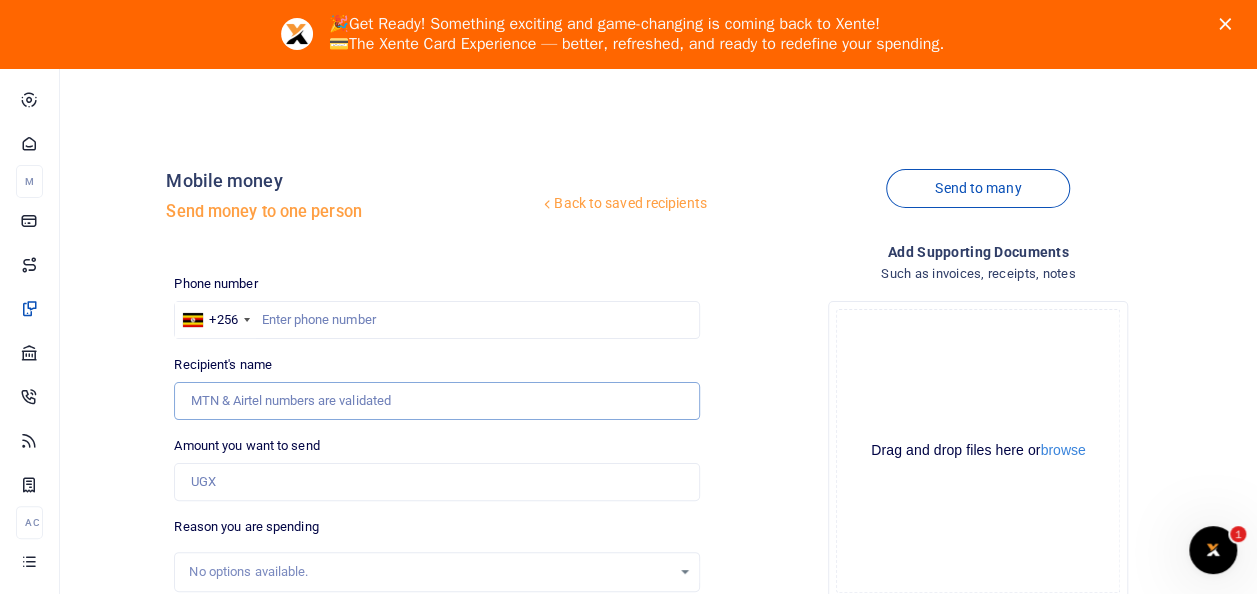 click on "Recipient's name" at bounding box center (436, 401) 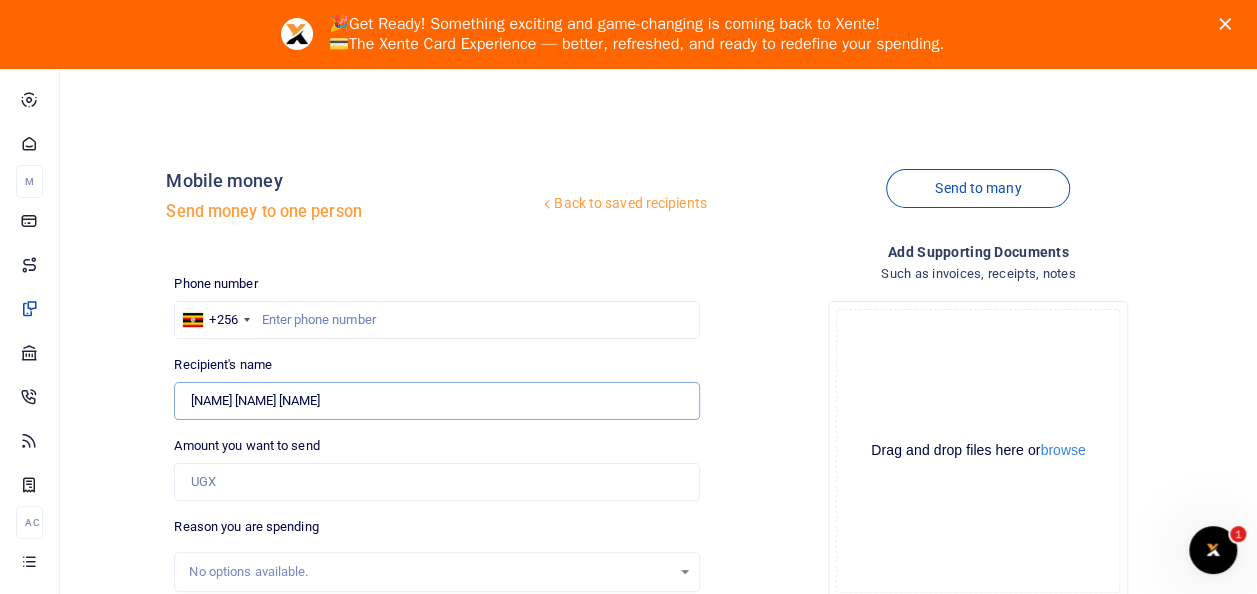 type on "100,000" 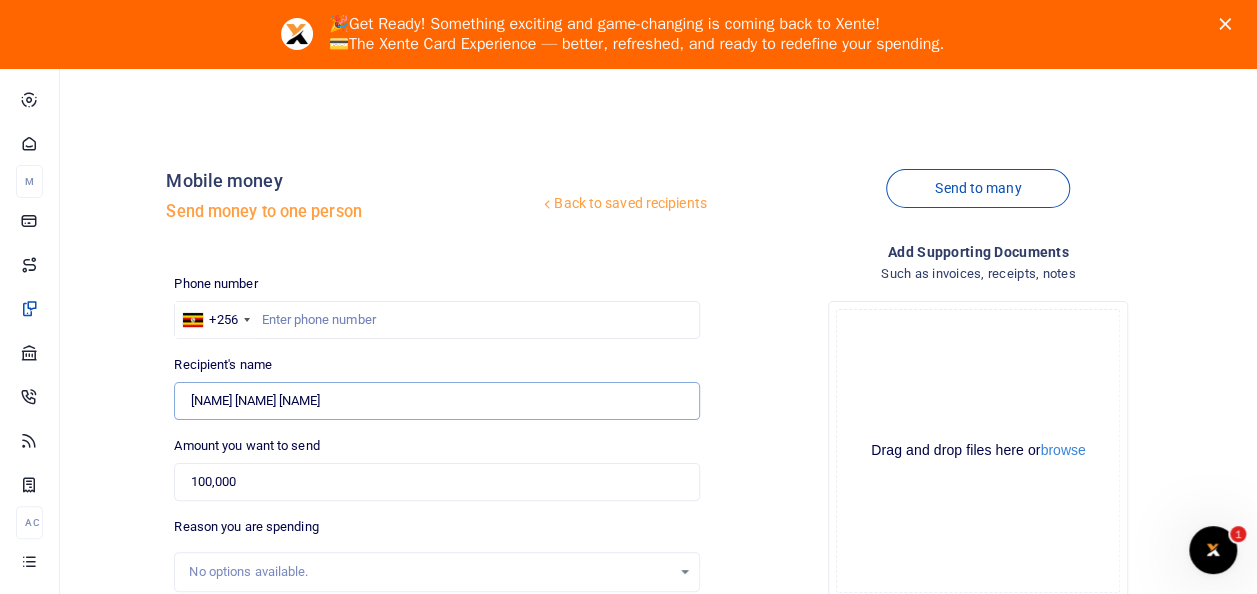 drag, startPoint x: 328, startPoint y: 402, endPoint x: 131, endPoint y: 391, distance: 197.30687 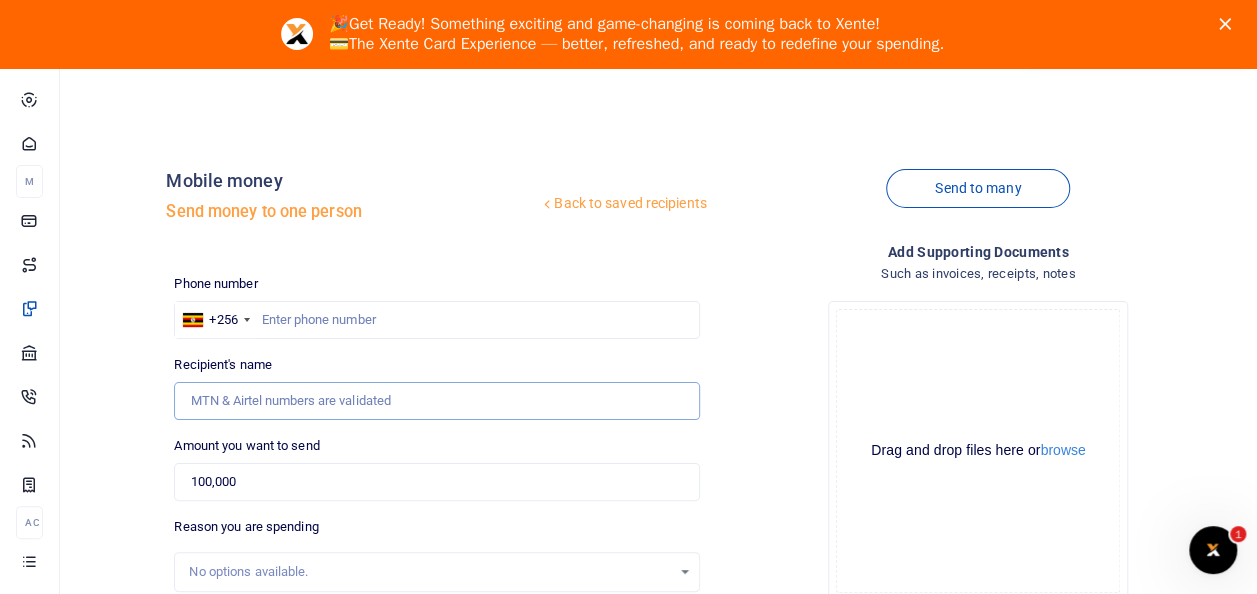 click on "Recipient's name" at bounding box center [436, 401] 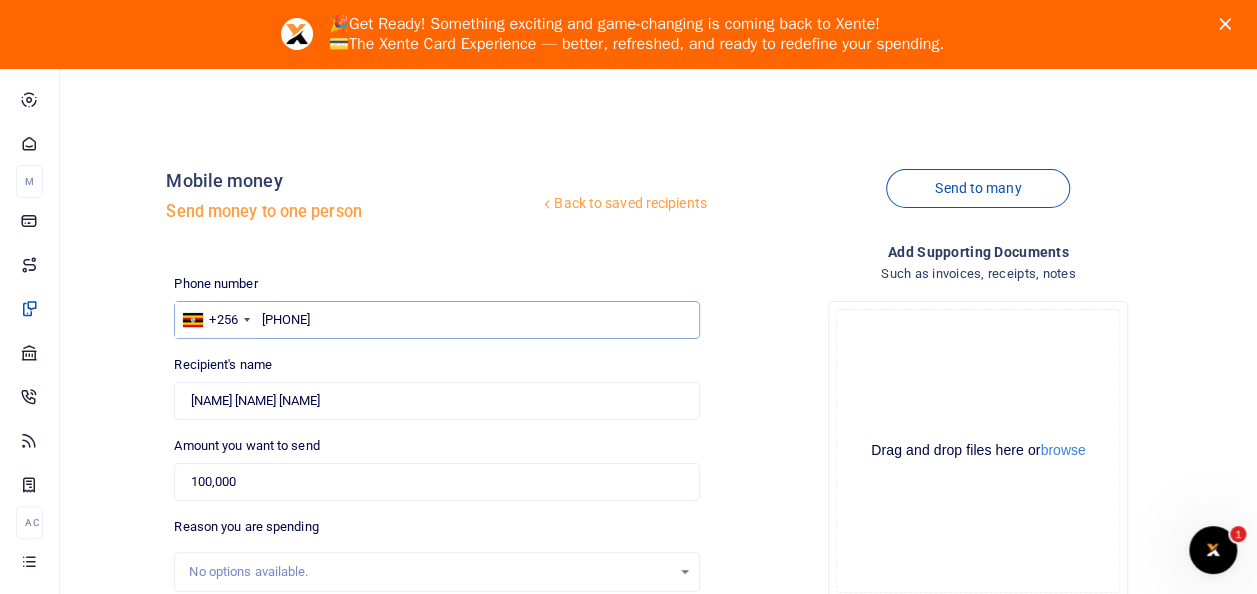 click on "0774275041" at bounding box center [436, 320] 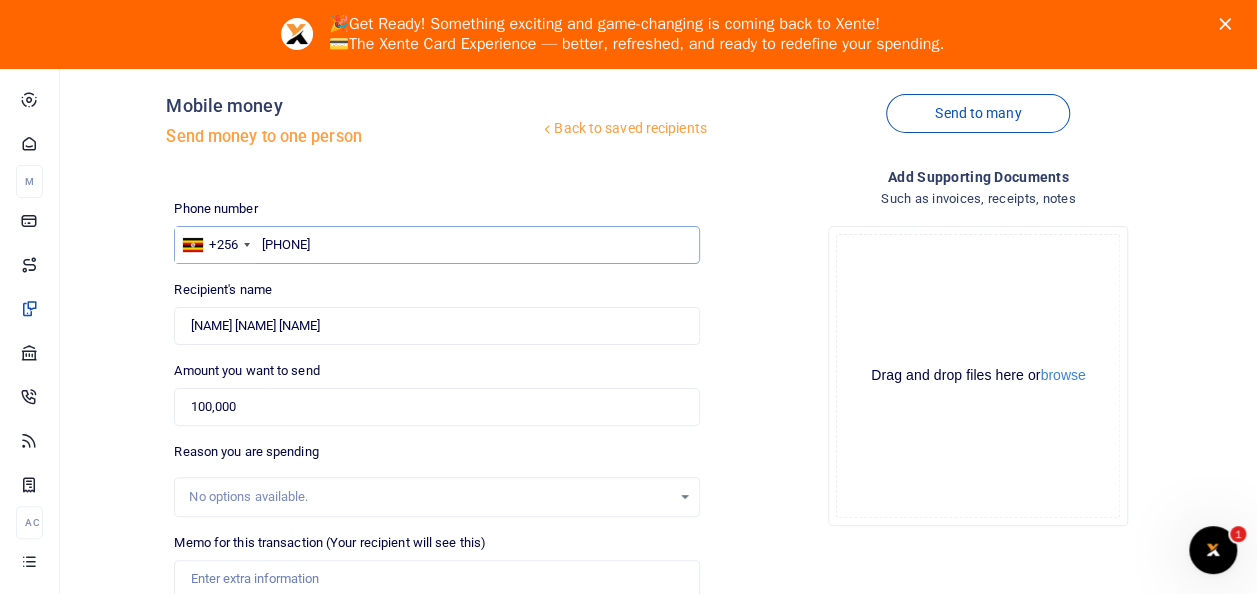 scroll, scrollTop: 200, scrollLeft: 0, axis: vertical 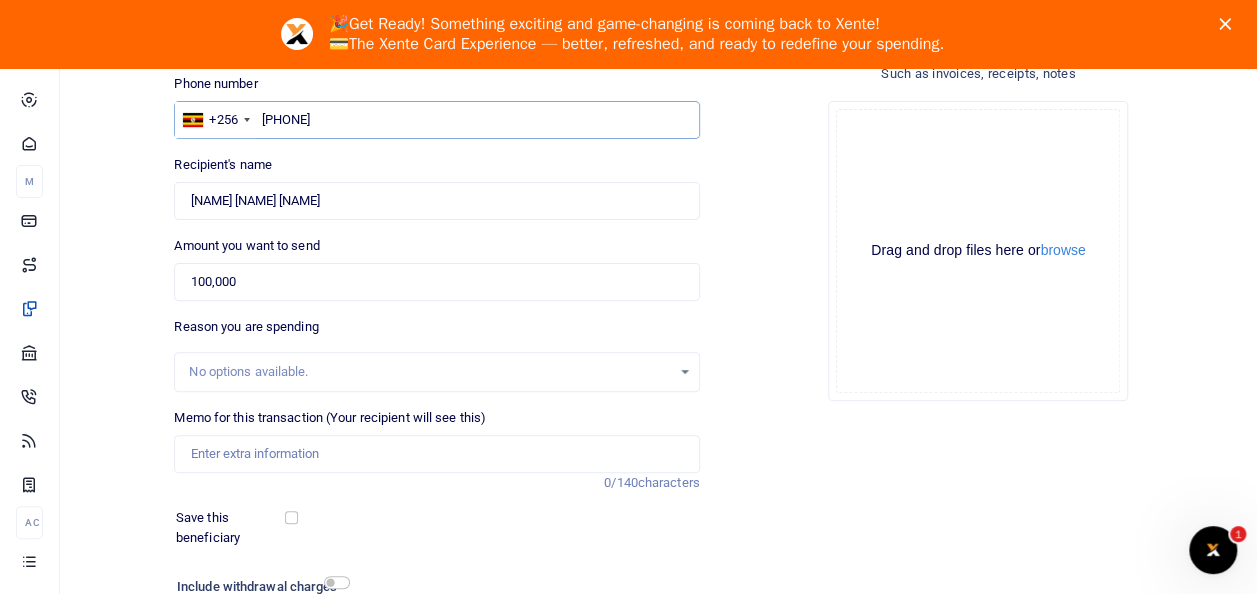 type on "774275041" 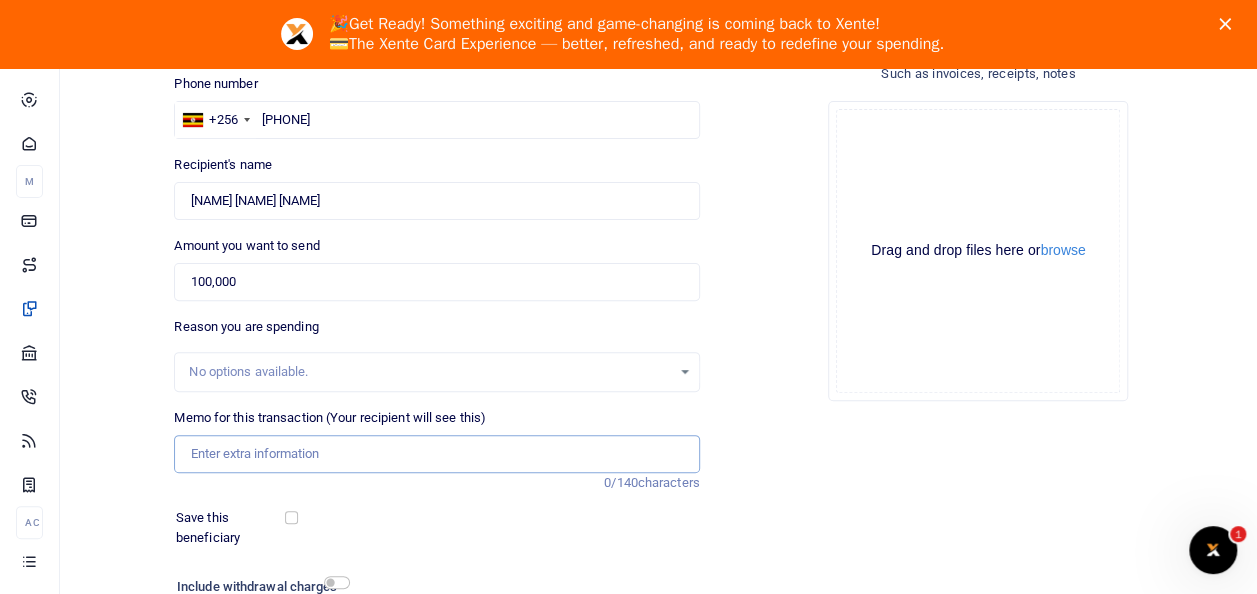 click on "Memo for this transaction (Your recipient will see this)" at bounding box center (436, 454) 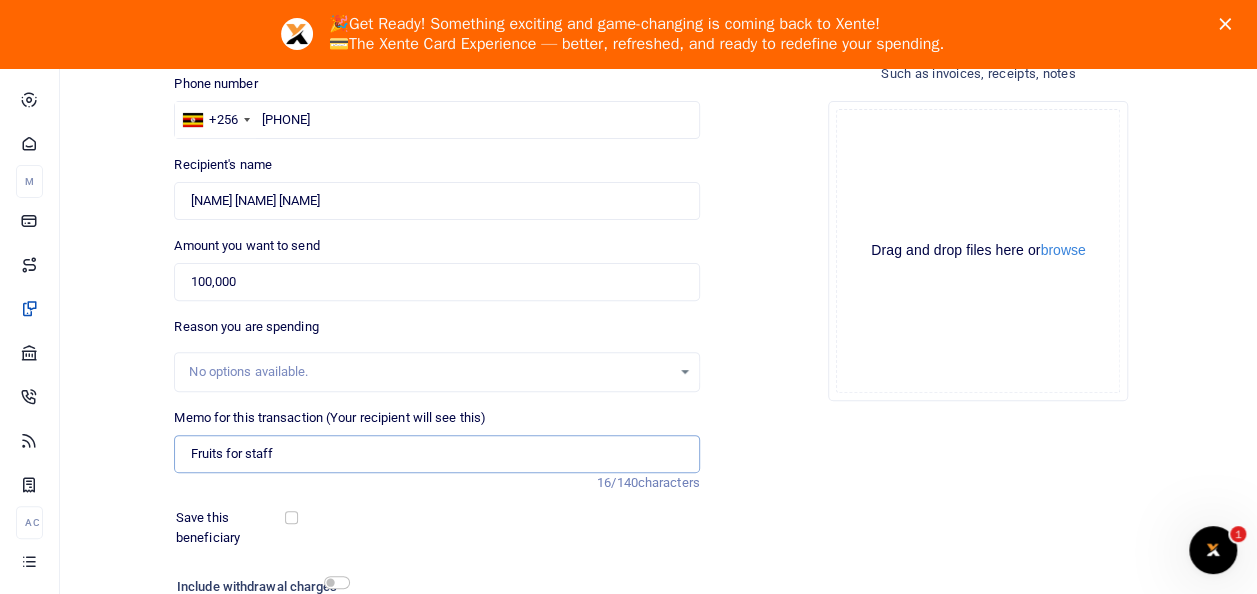 type on "Fruits for staff" 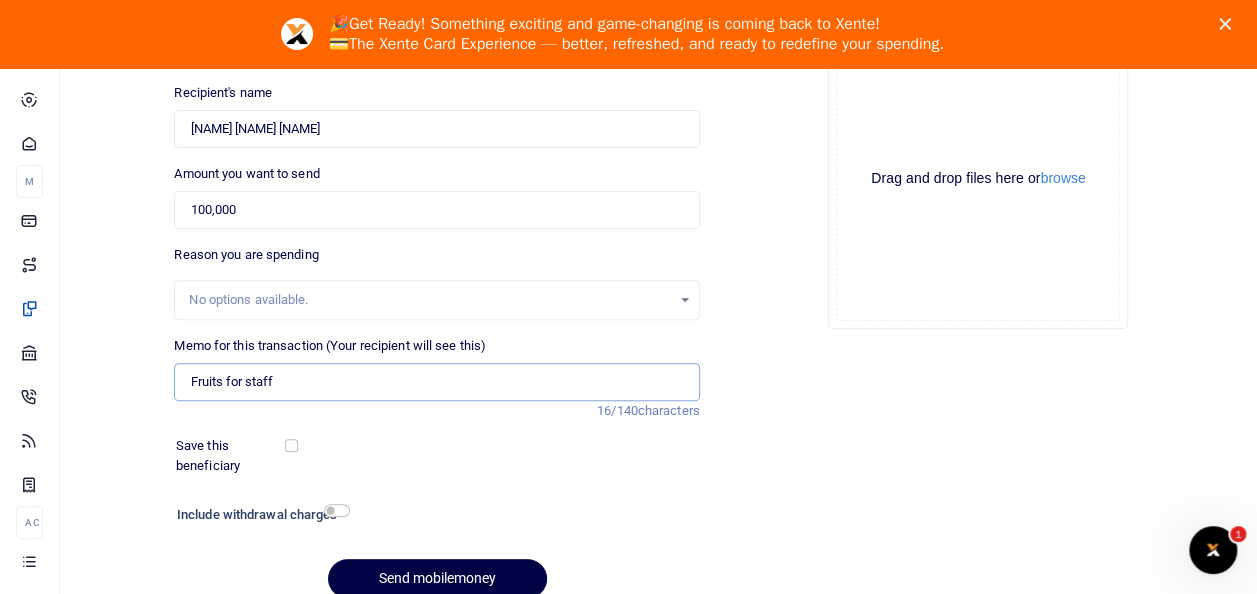 scroll, scrollTop: 358, scrollLeft: 0, axis: vertical 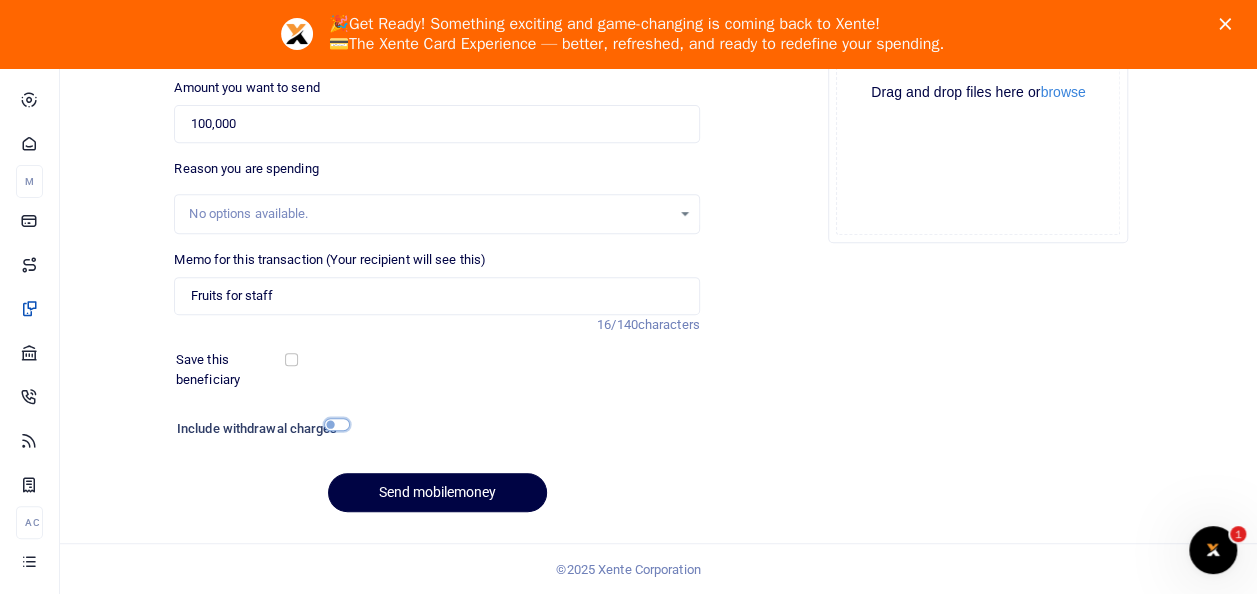 click at bounding box center [337, 424] 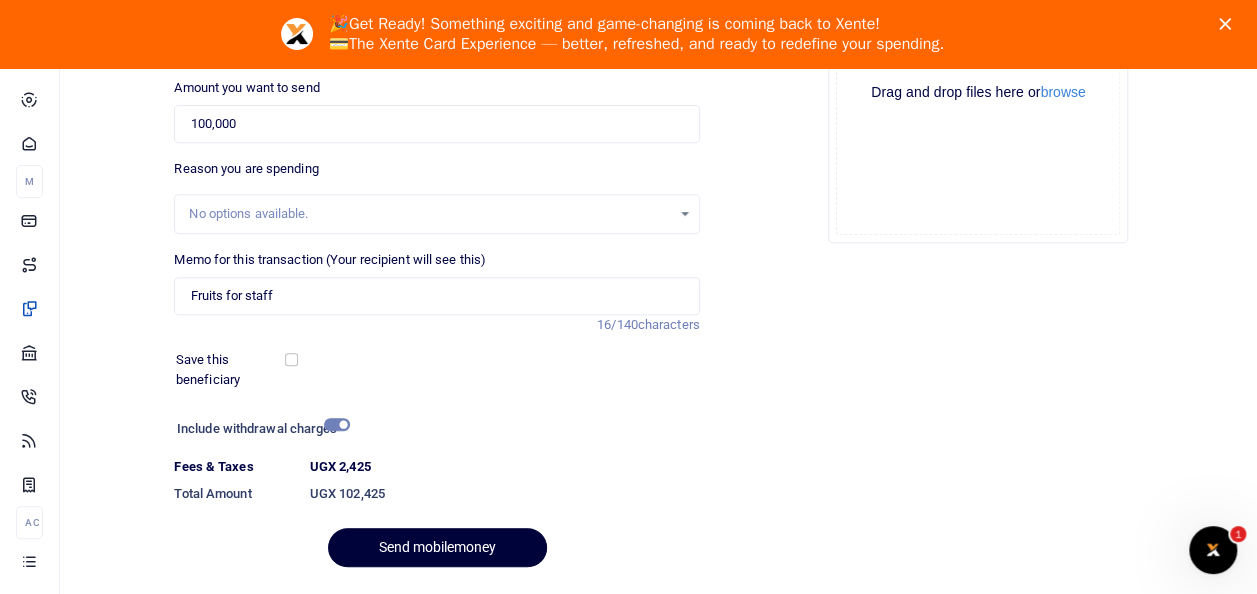click on "Send mobilemoney" at bounding box center [437, 547] 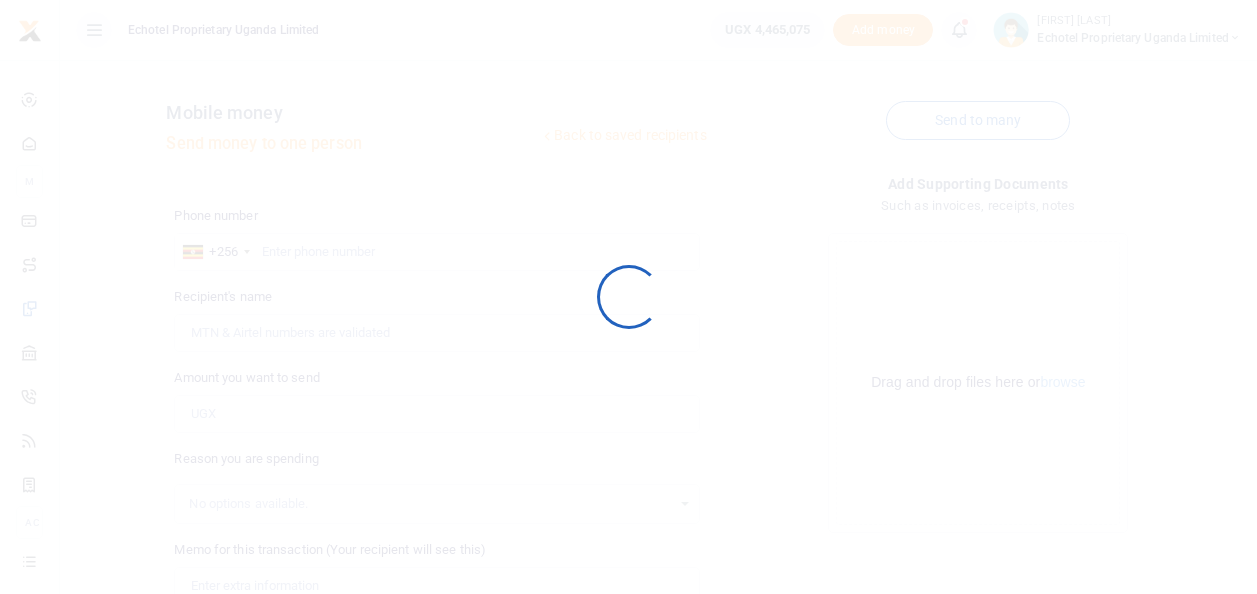scroll, scrollTop: 288, scrollLeft: 0, axis: vertical 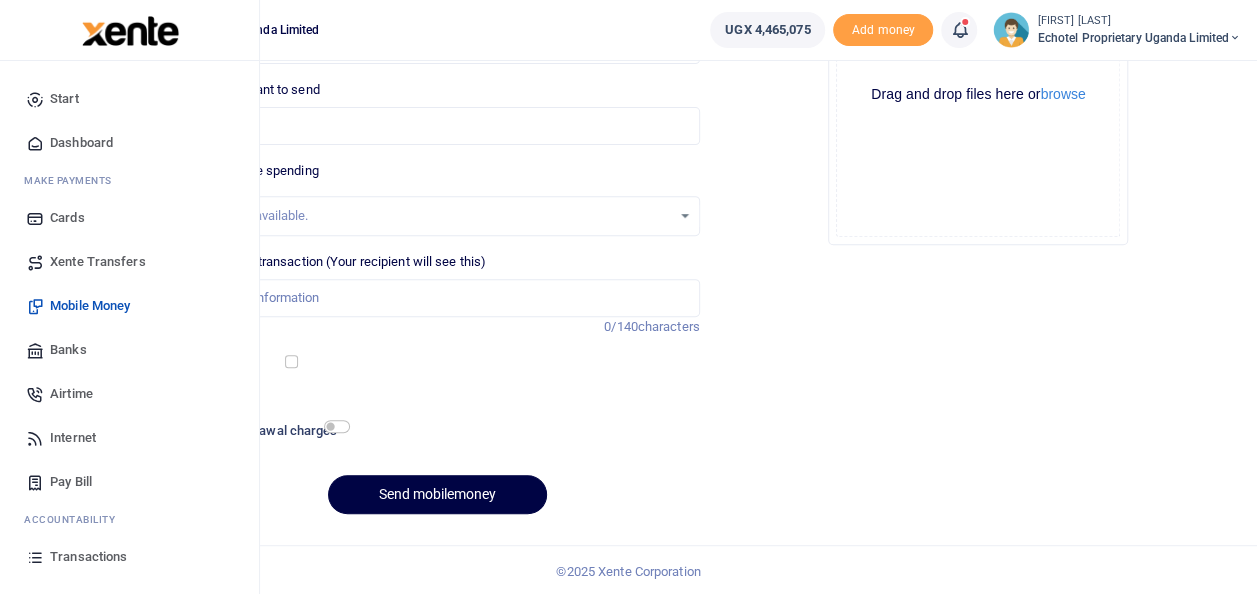 click on "Mobile Money" at bounding box center (90, 306) 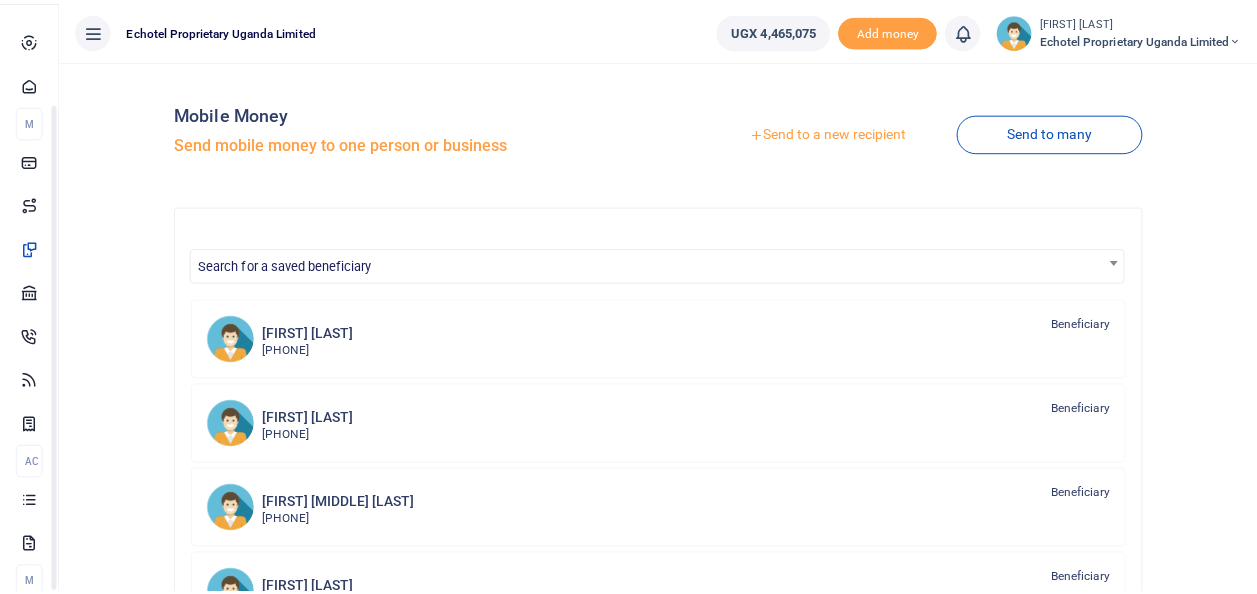 scroll, scrollTop: 0, scrollLeft: 0, axis: both 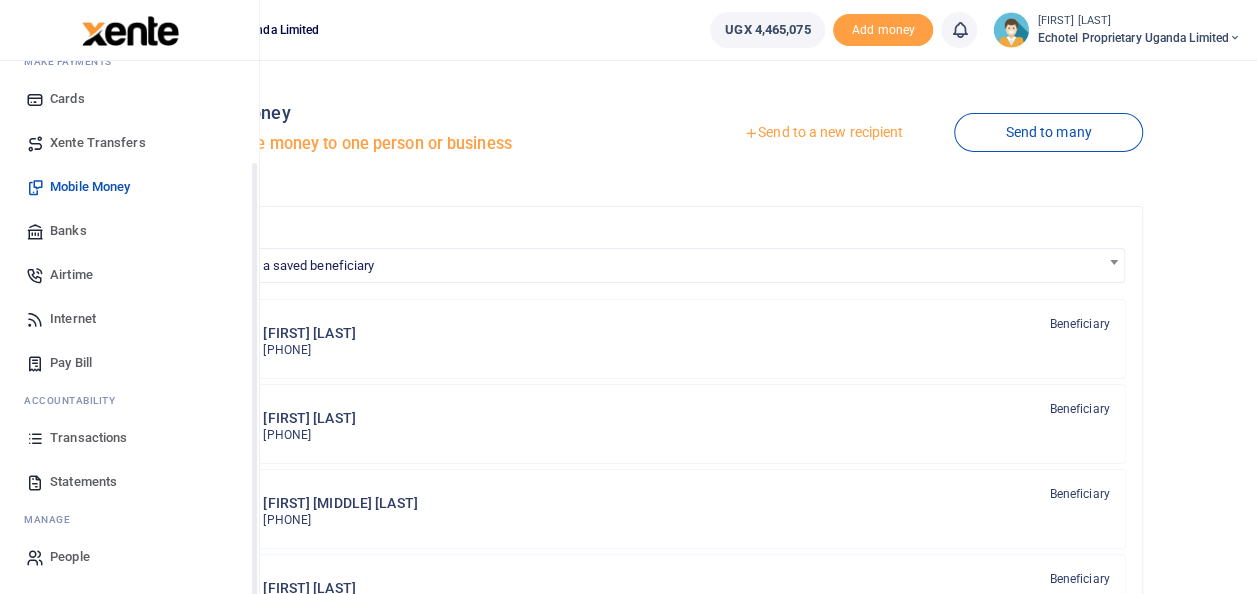 click on "Transactions" at bounding box center [88, 438] 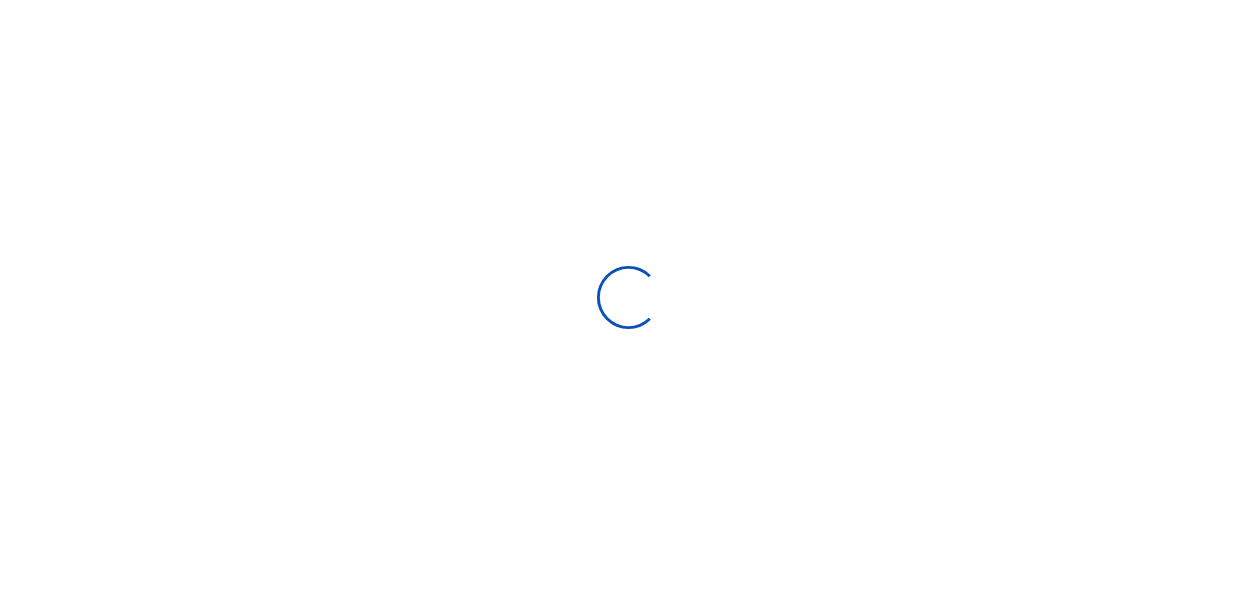 scroll, scrollTop: 0, scrollLeft: 0, axis: both 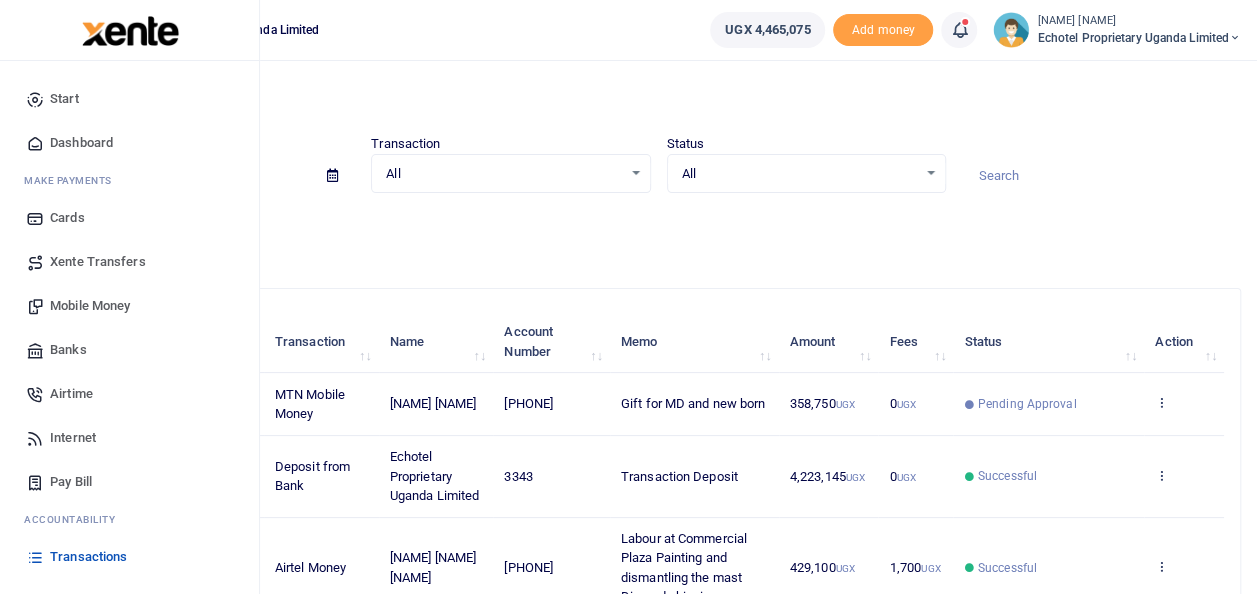 click on "Transactions" at bounding box center (88, 557) 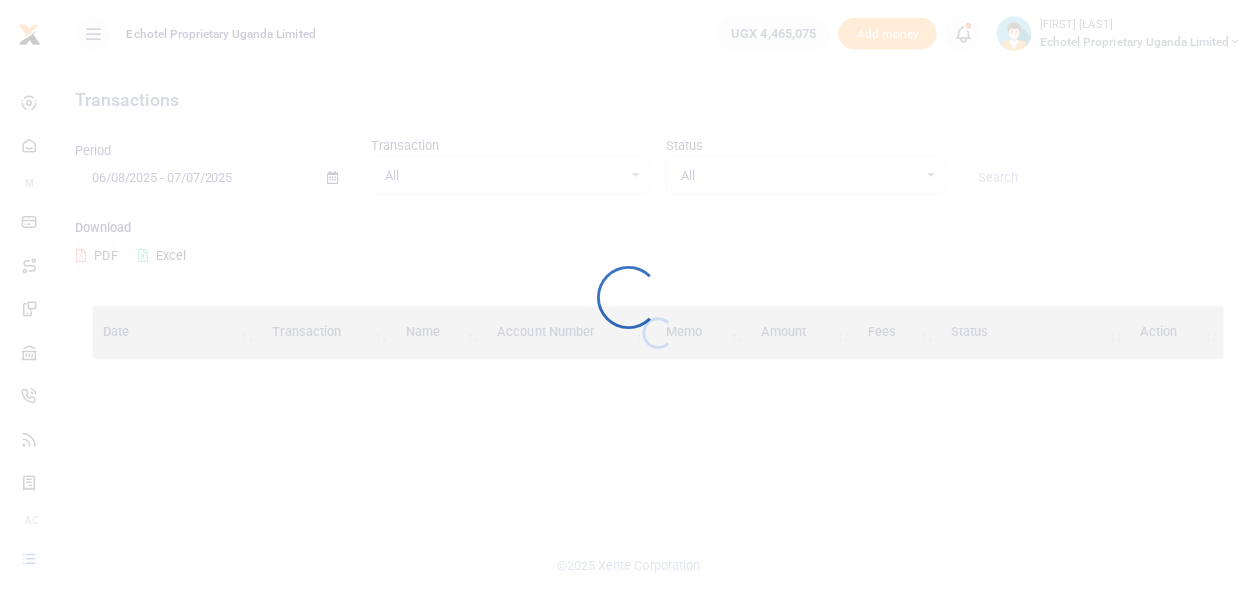 scroll, scrollTop: 0, scrollLeft: 0, axis: both 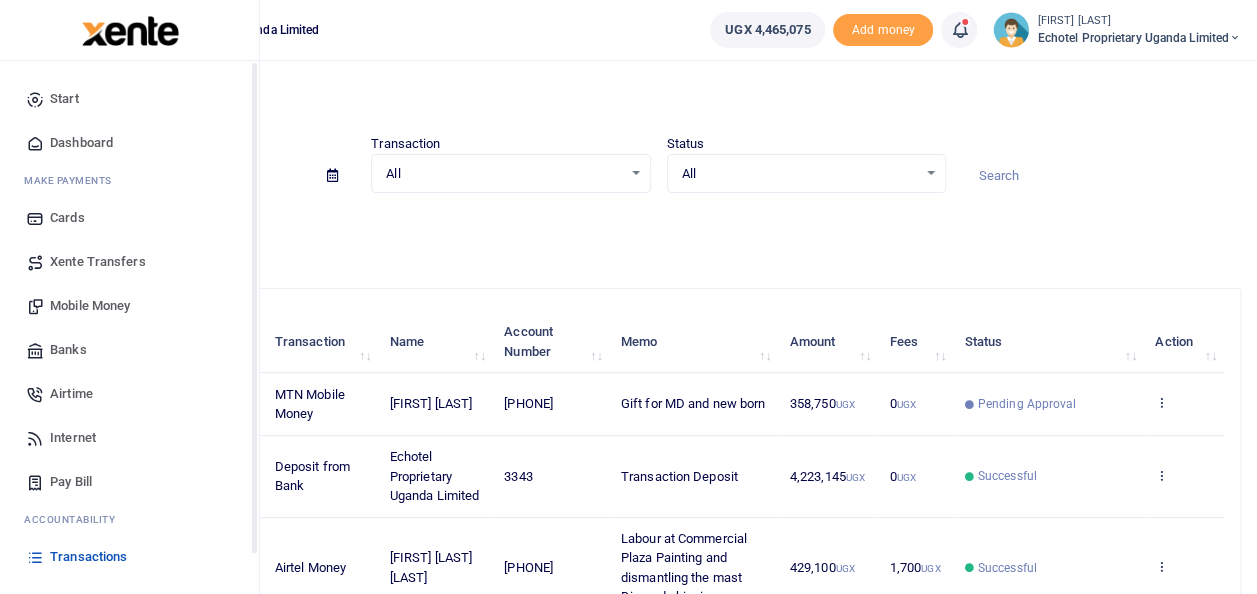 click on "Transactions" at bounding box center (88, 557) 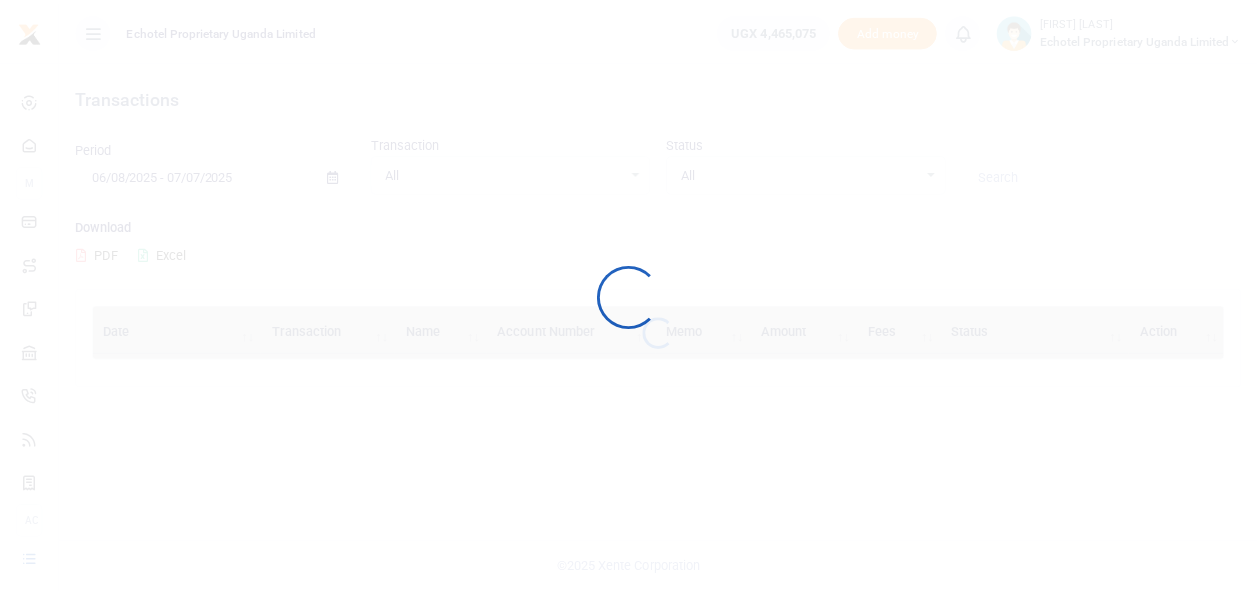 scroll, scrollTop: 0, scrollLeft: 0, axis: both 